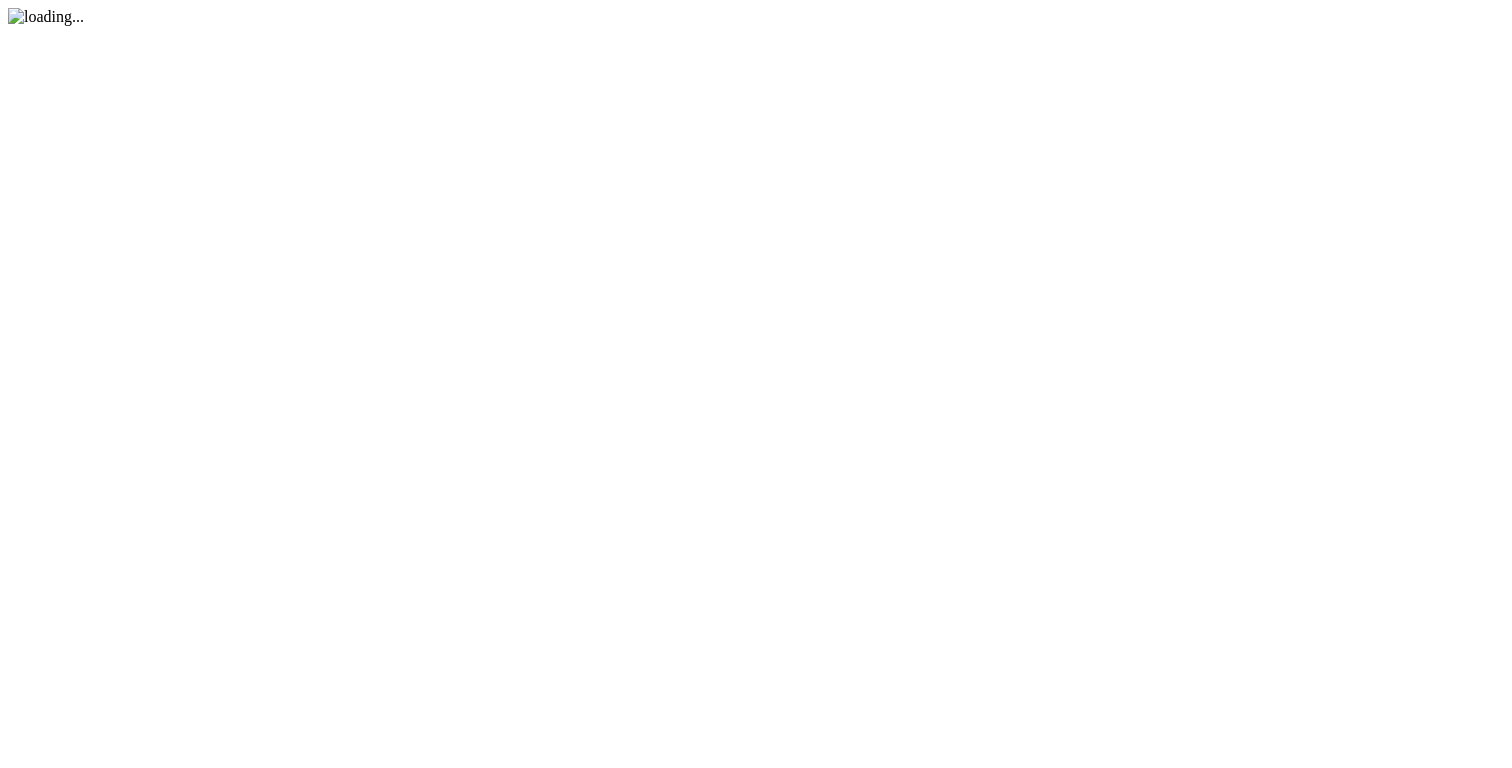 scroll, scrollTop: 0, scrollLeft: 0, axis: both 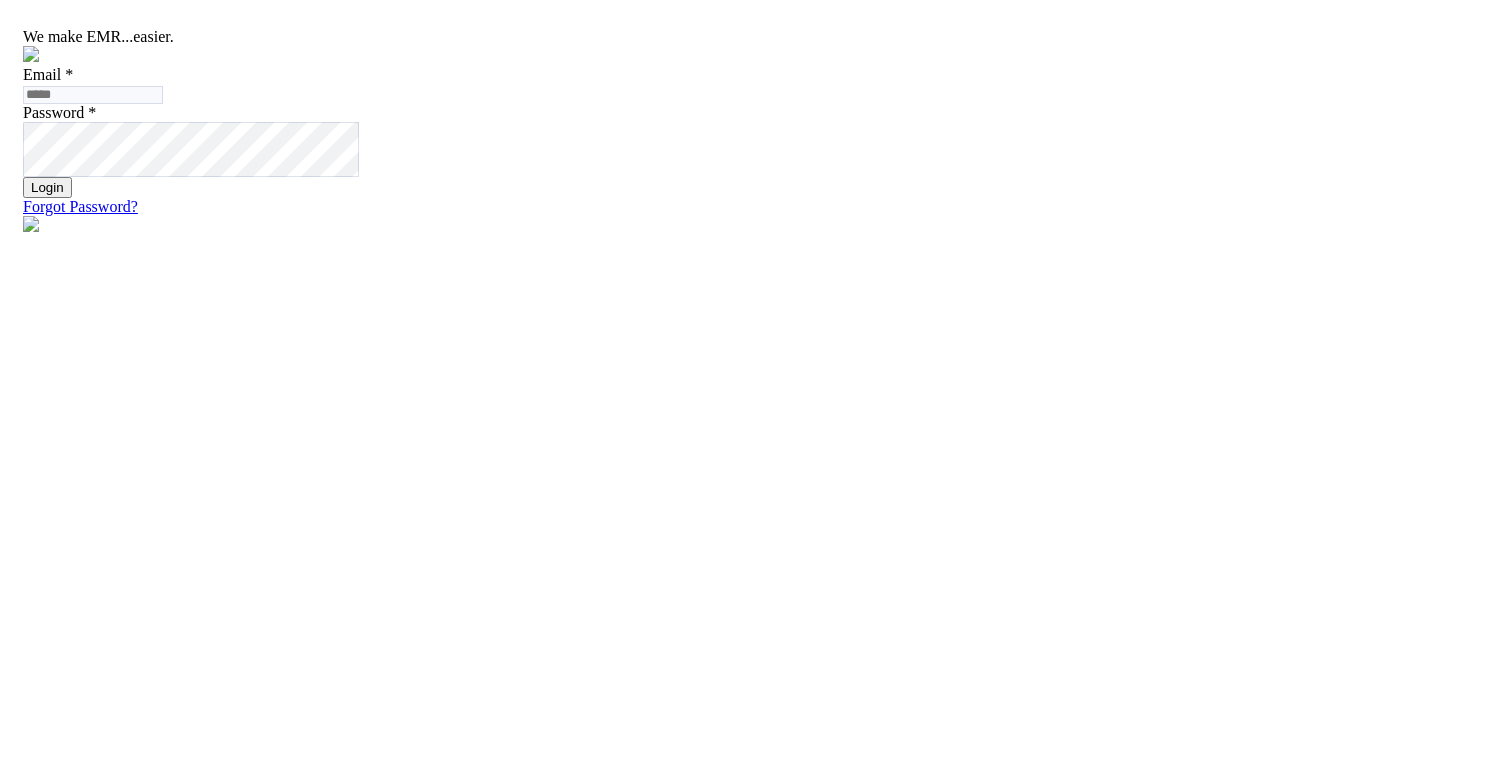 click 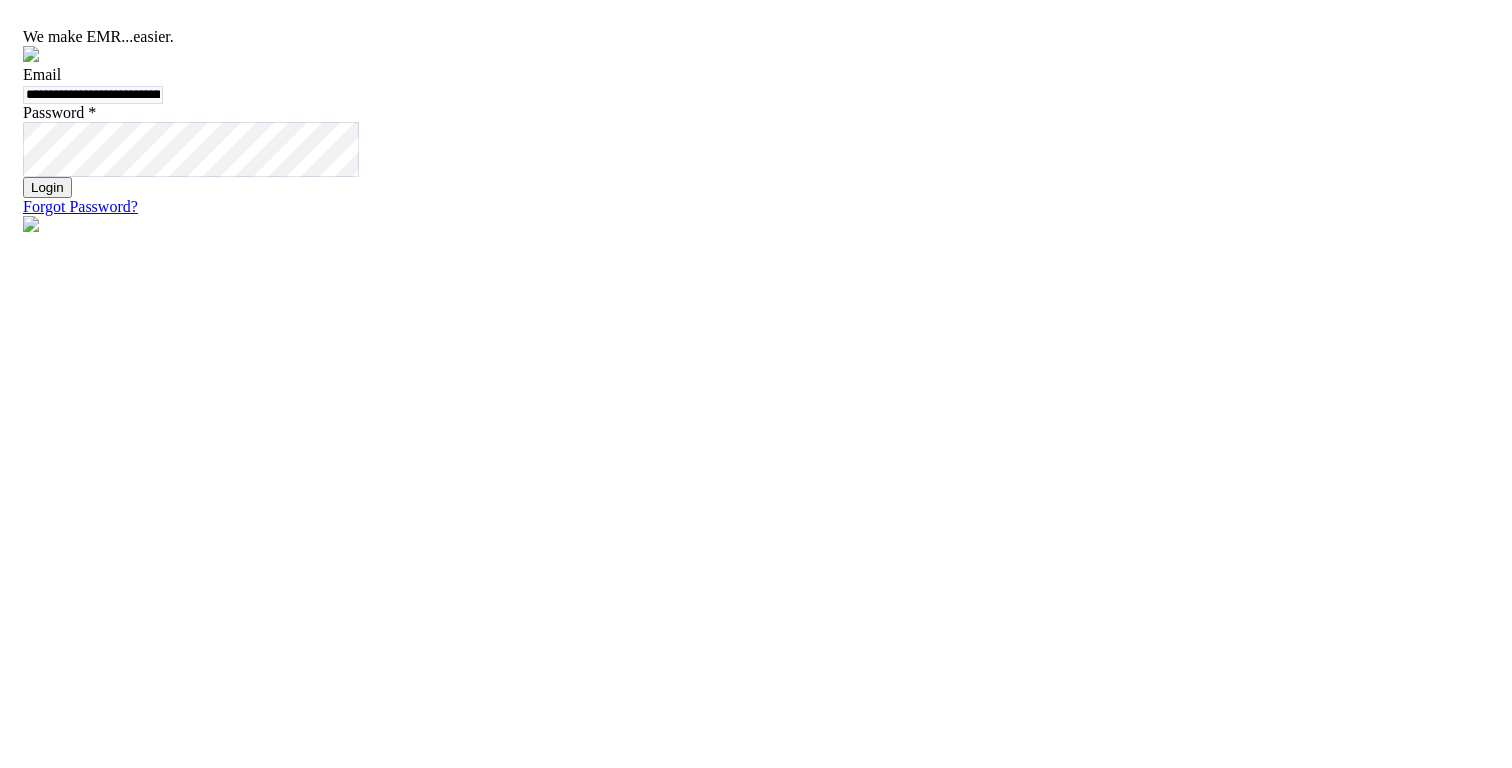 type on "**********" 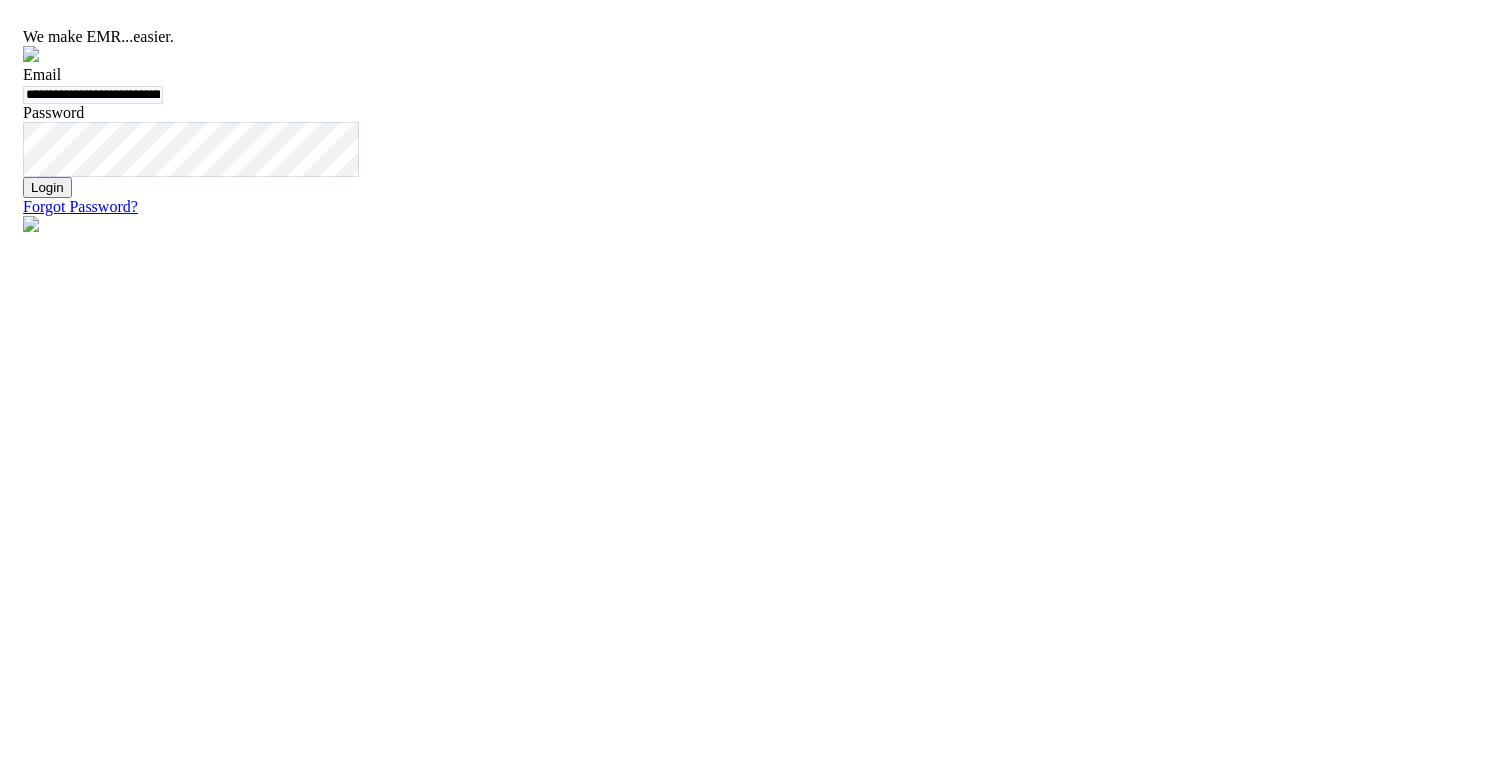 click on "Login" 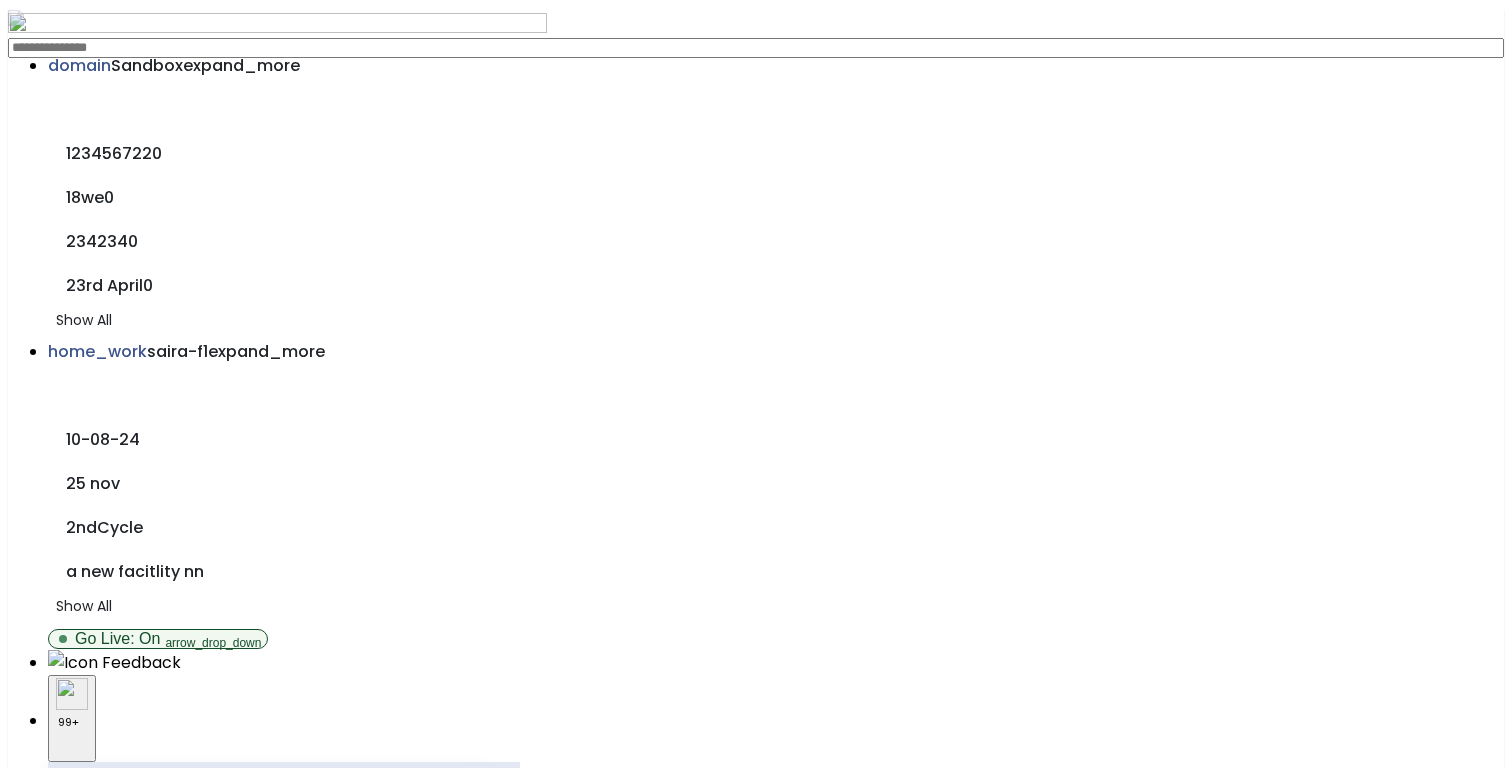 click at bounding box center (48, 2009) 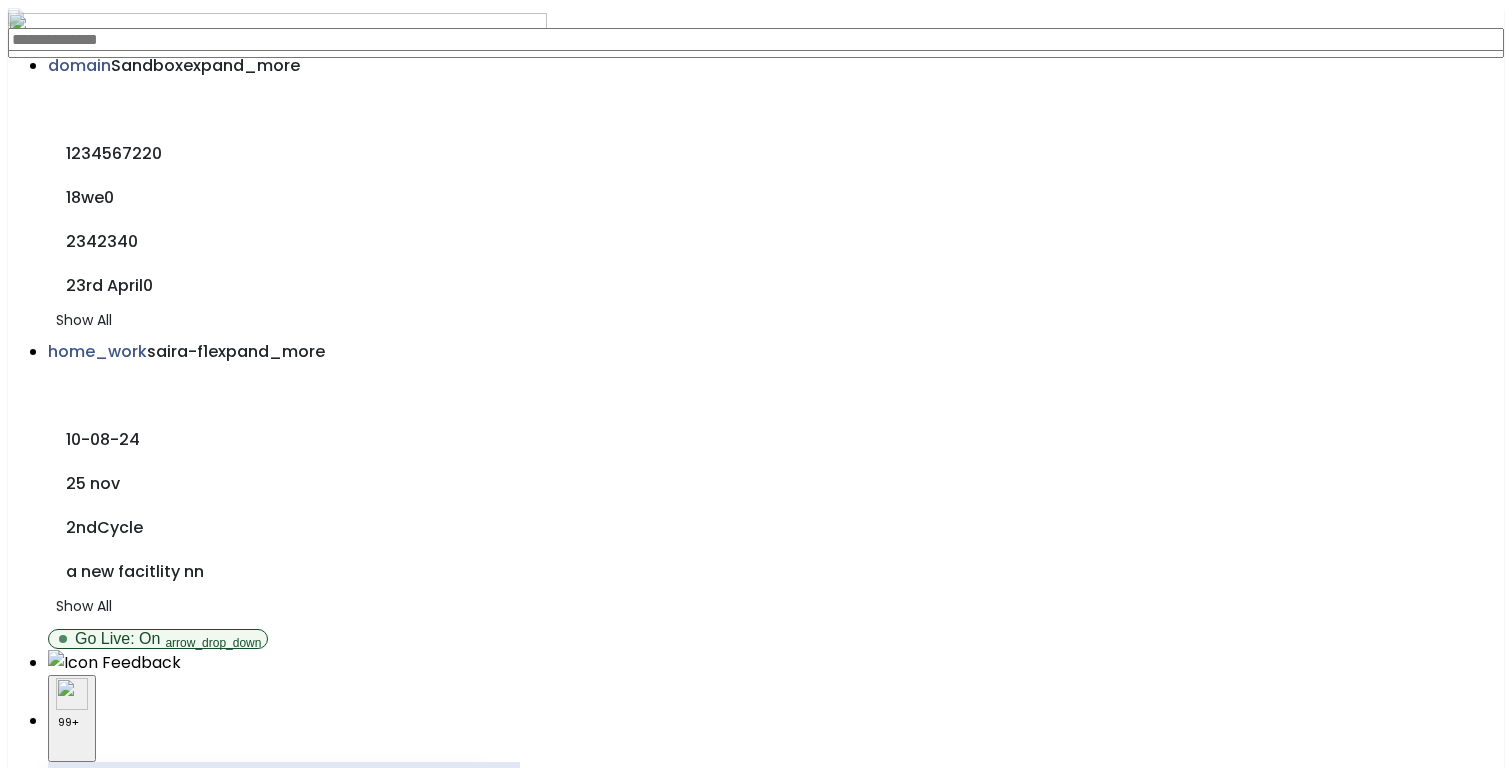 click on "********" at bounding box center [178, 2393] 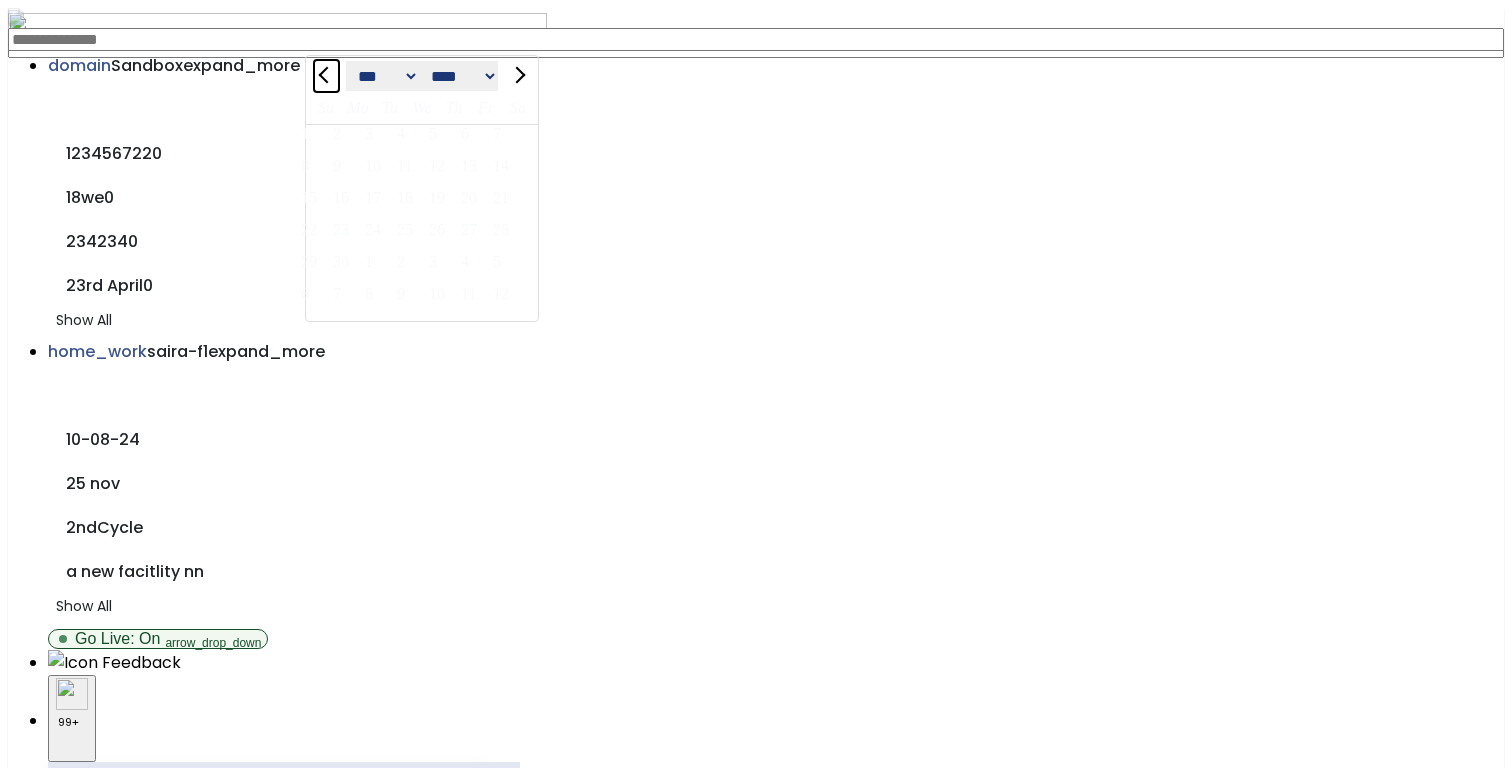 click at bounding box center (327, 74) 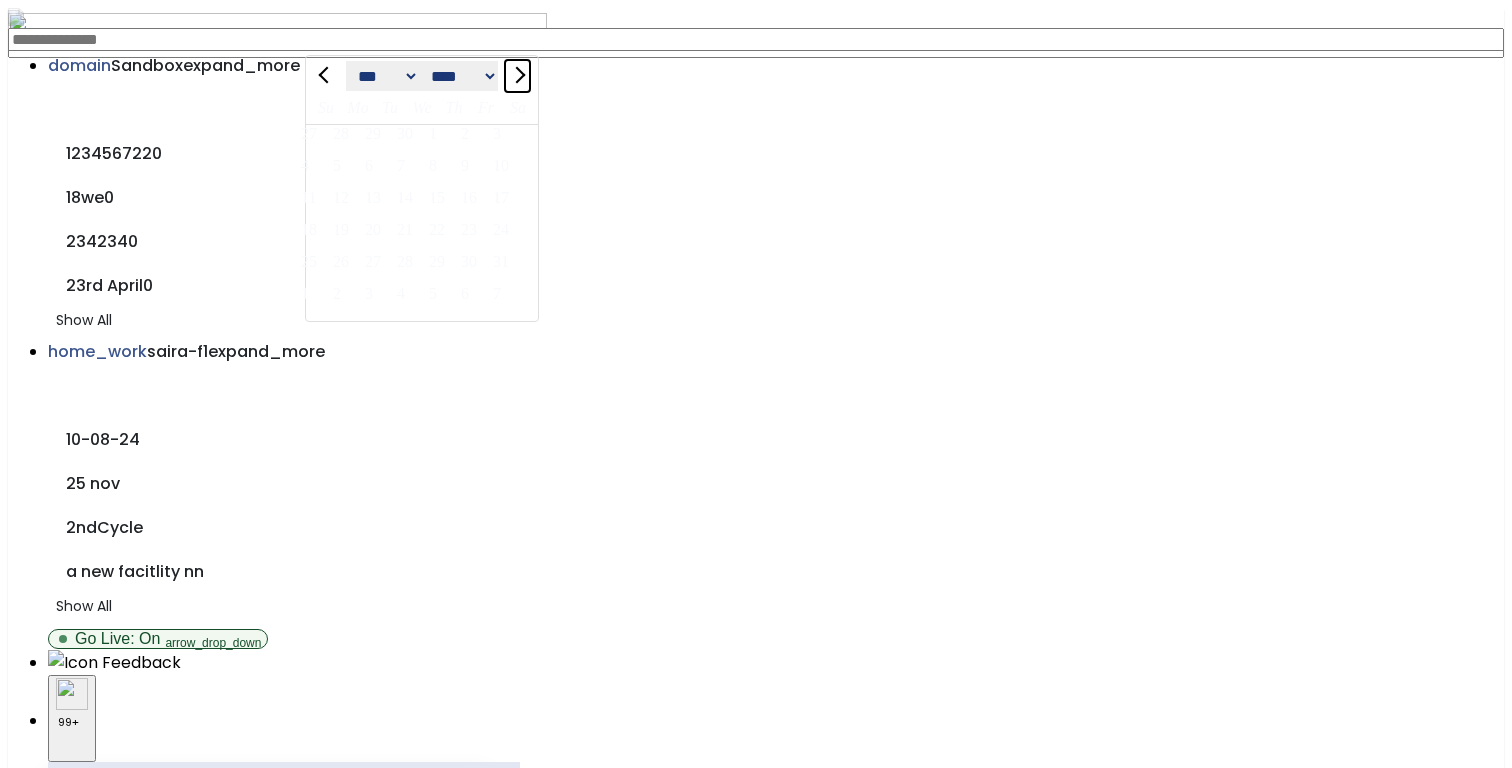click at bounding box center [516, 74] 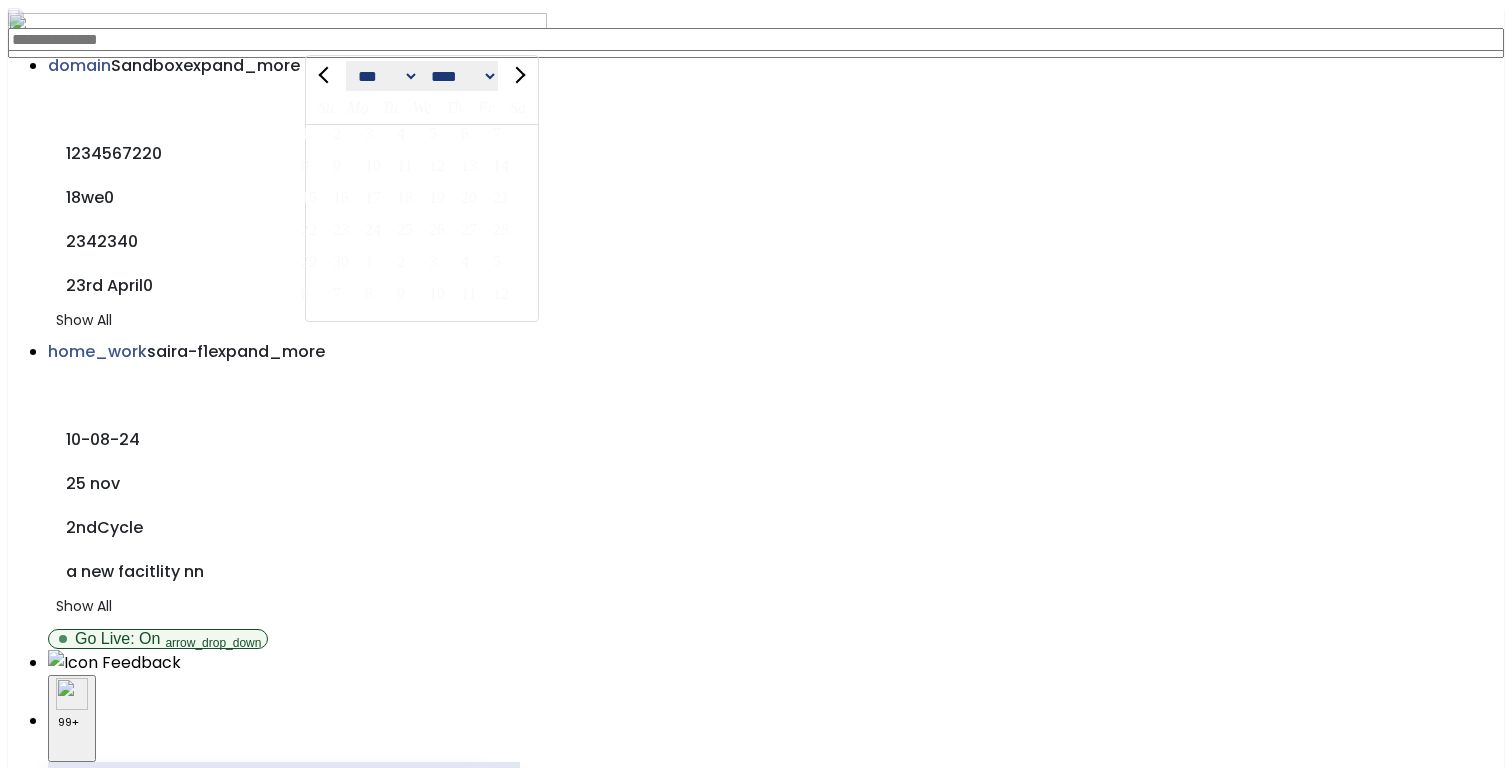 click on "13" at bounding box center (473, 165) 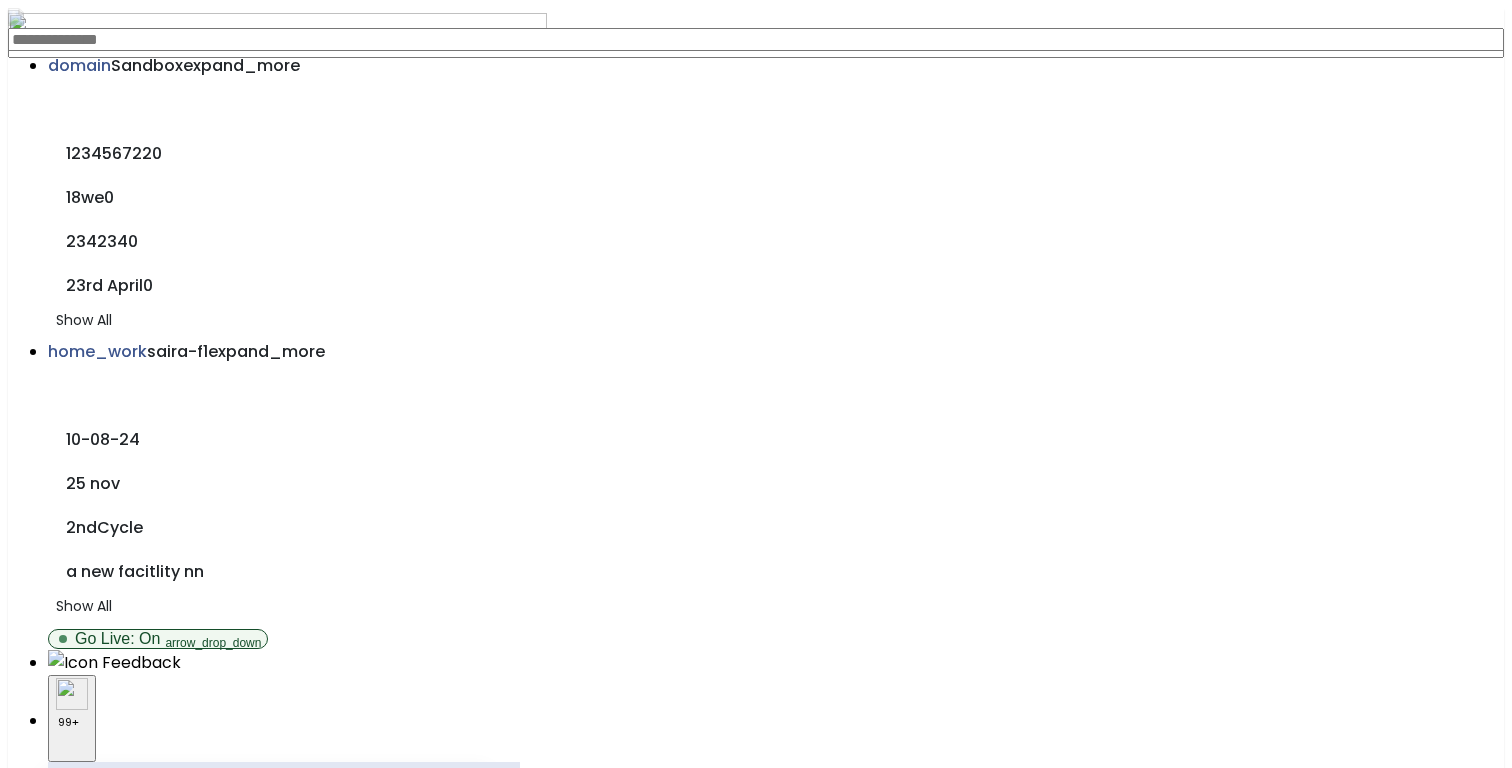 click on "Generate Report" 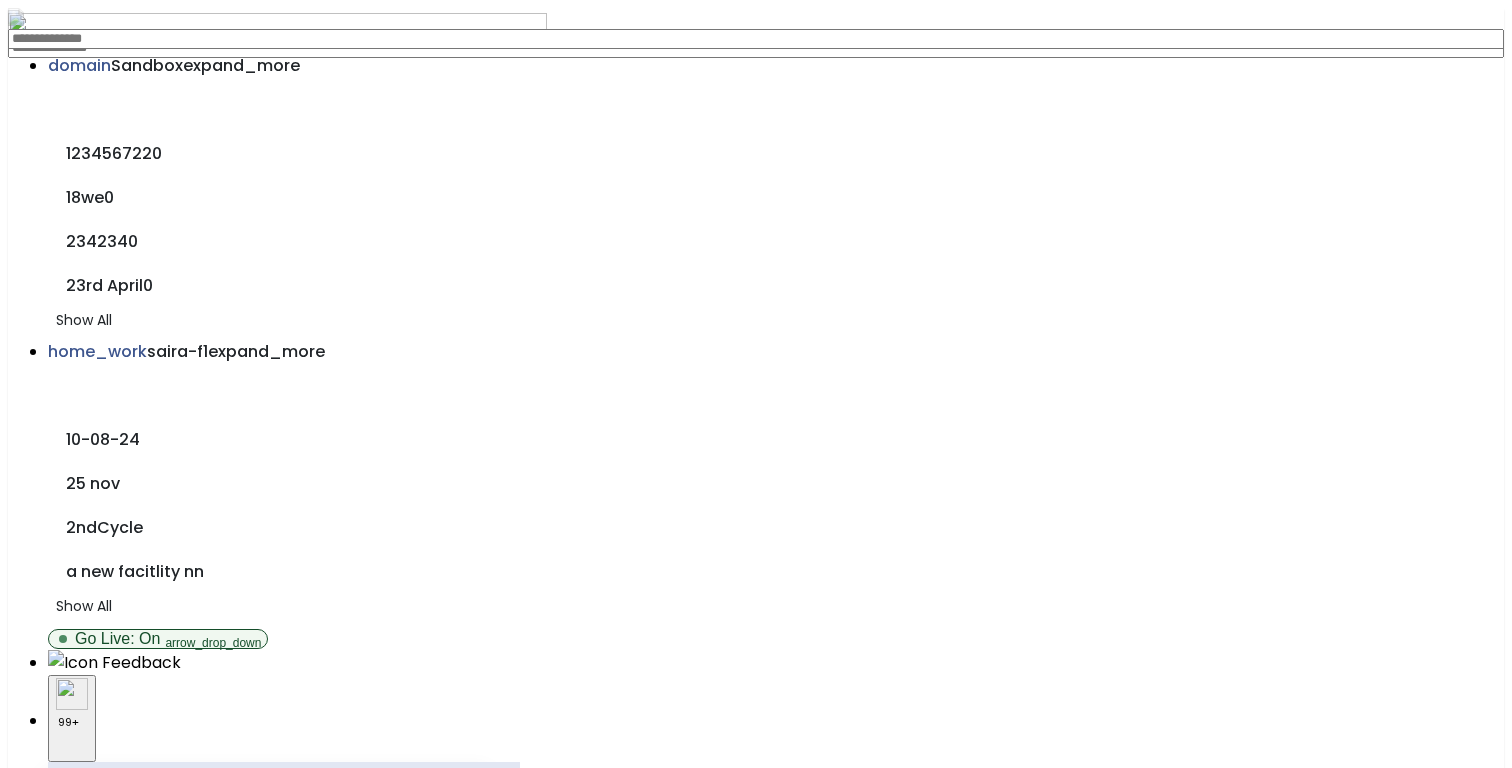 scroll, scrollTop: 0, scrollLeft: 0, axis: both 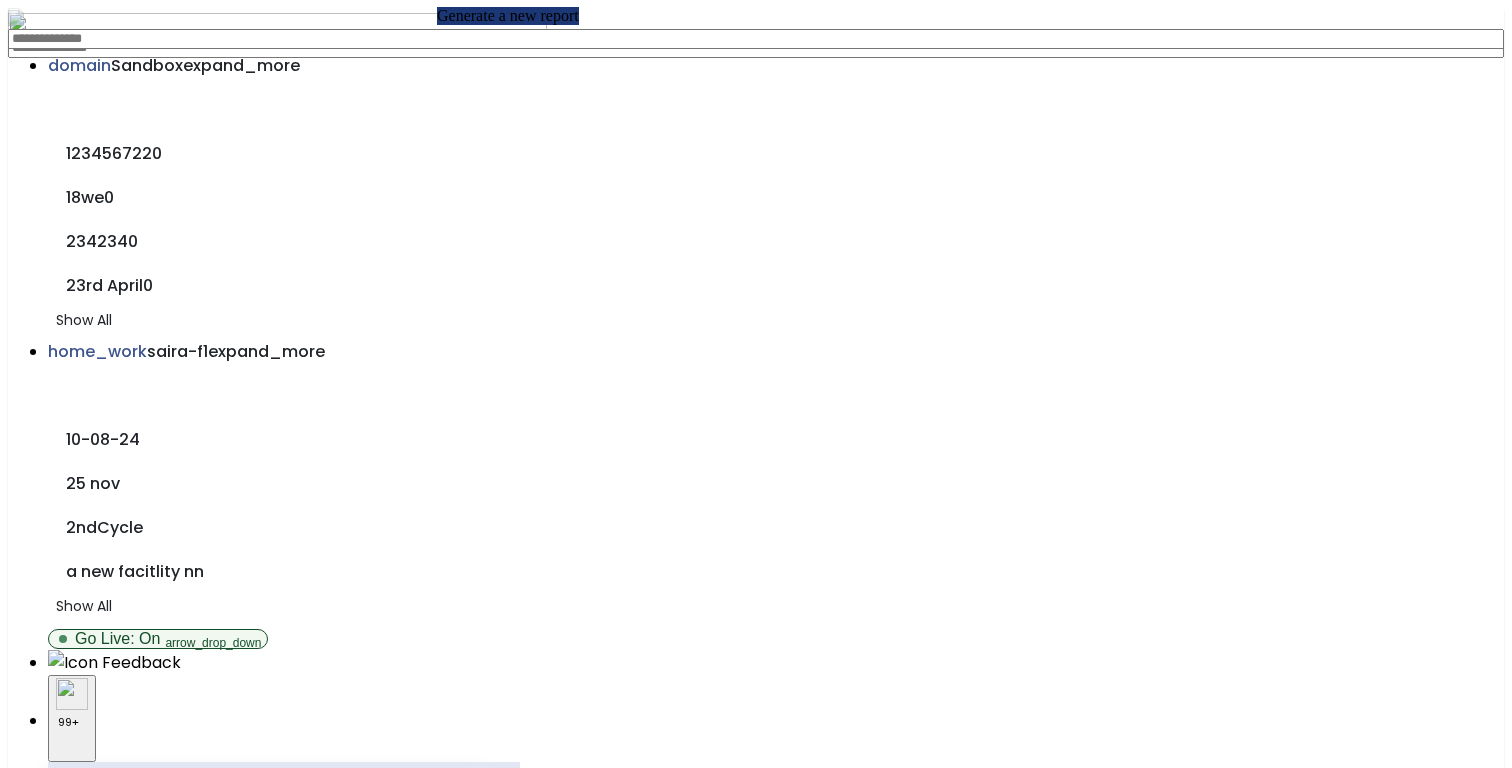 click on "add" 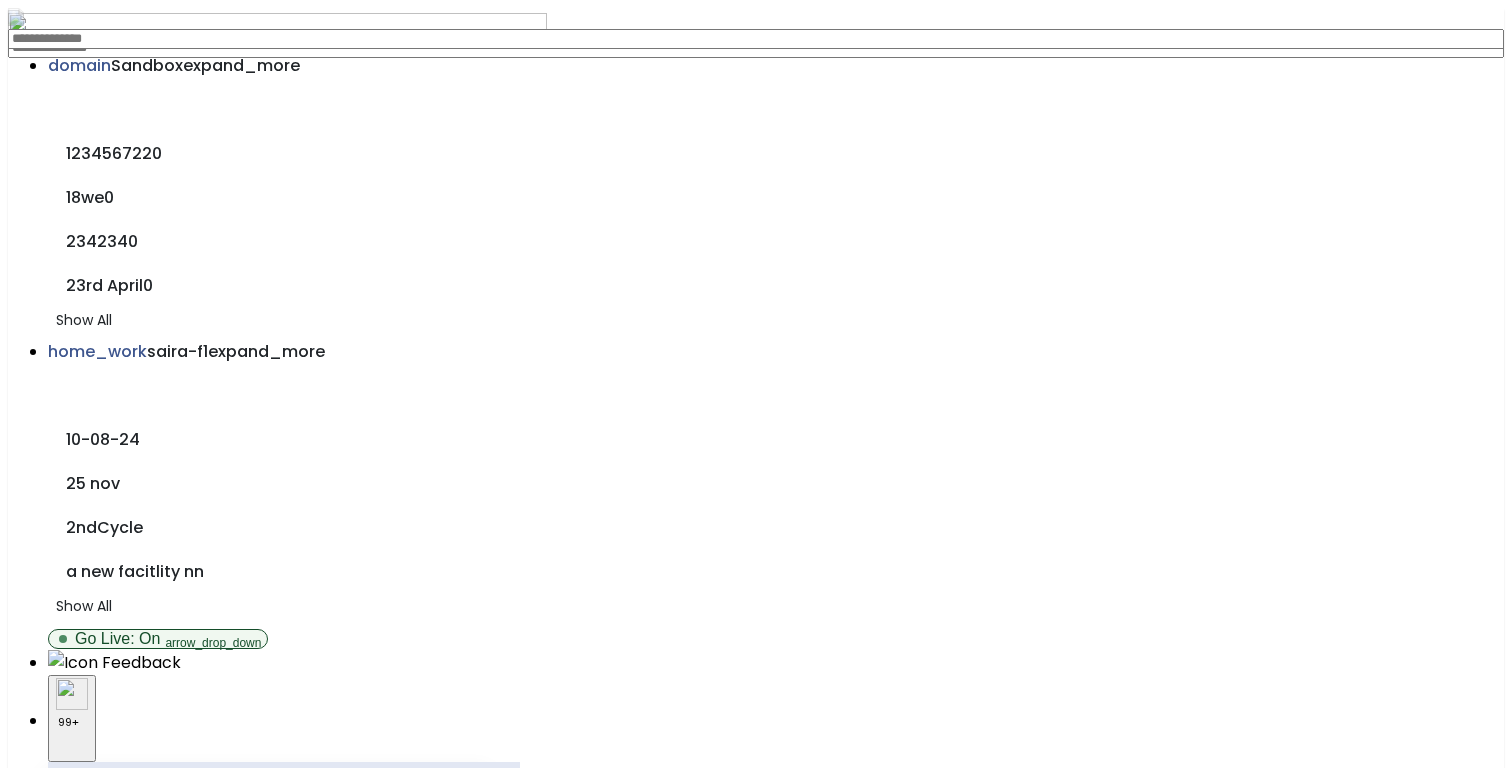 scroll, scrollTop: 43, scrollLeft: 0, axis: vertical 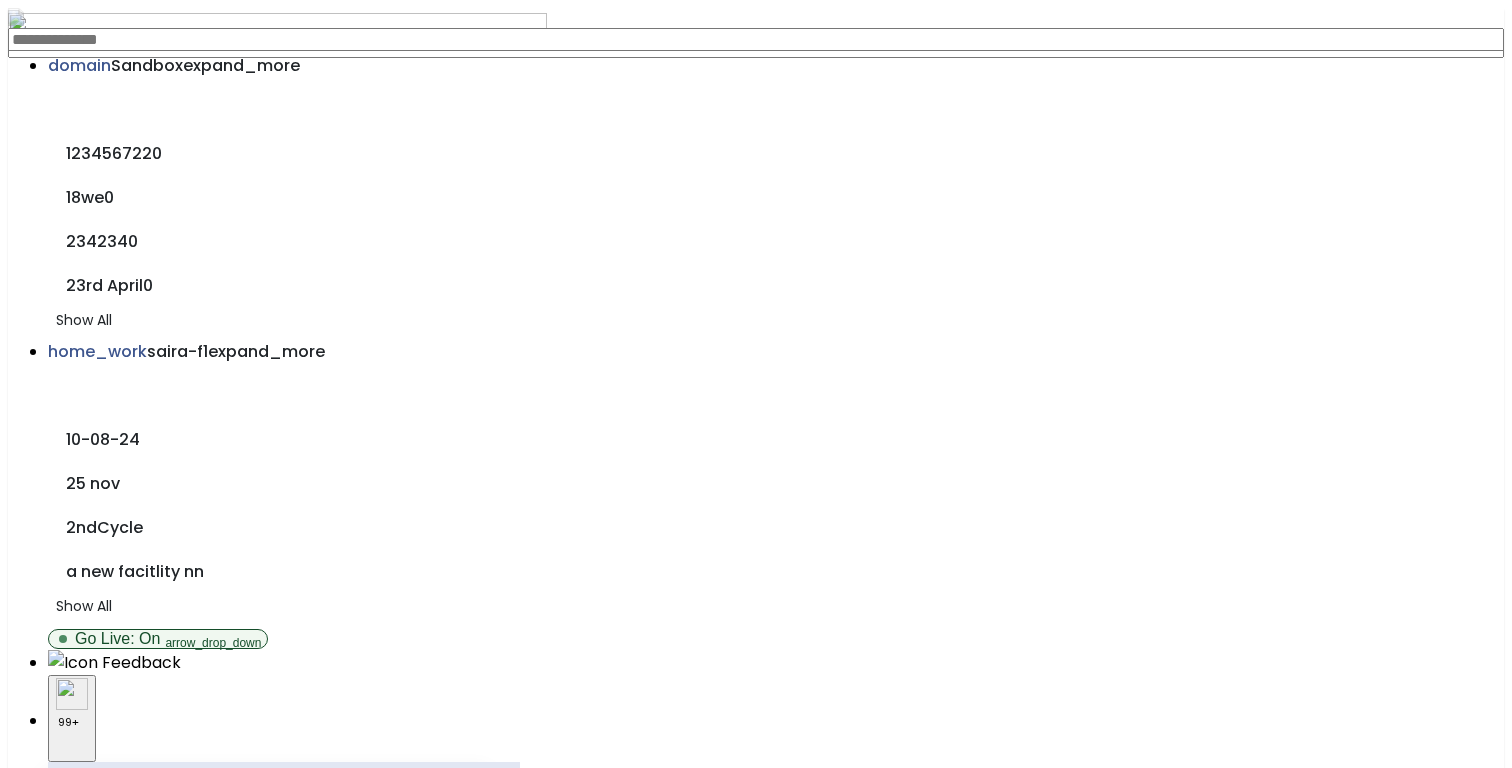 click on "calendar_today" at bounding box center (148, 2413) 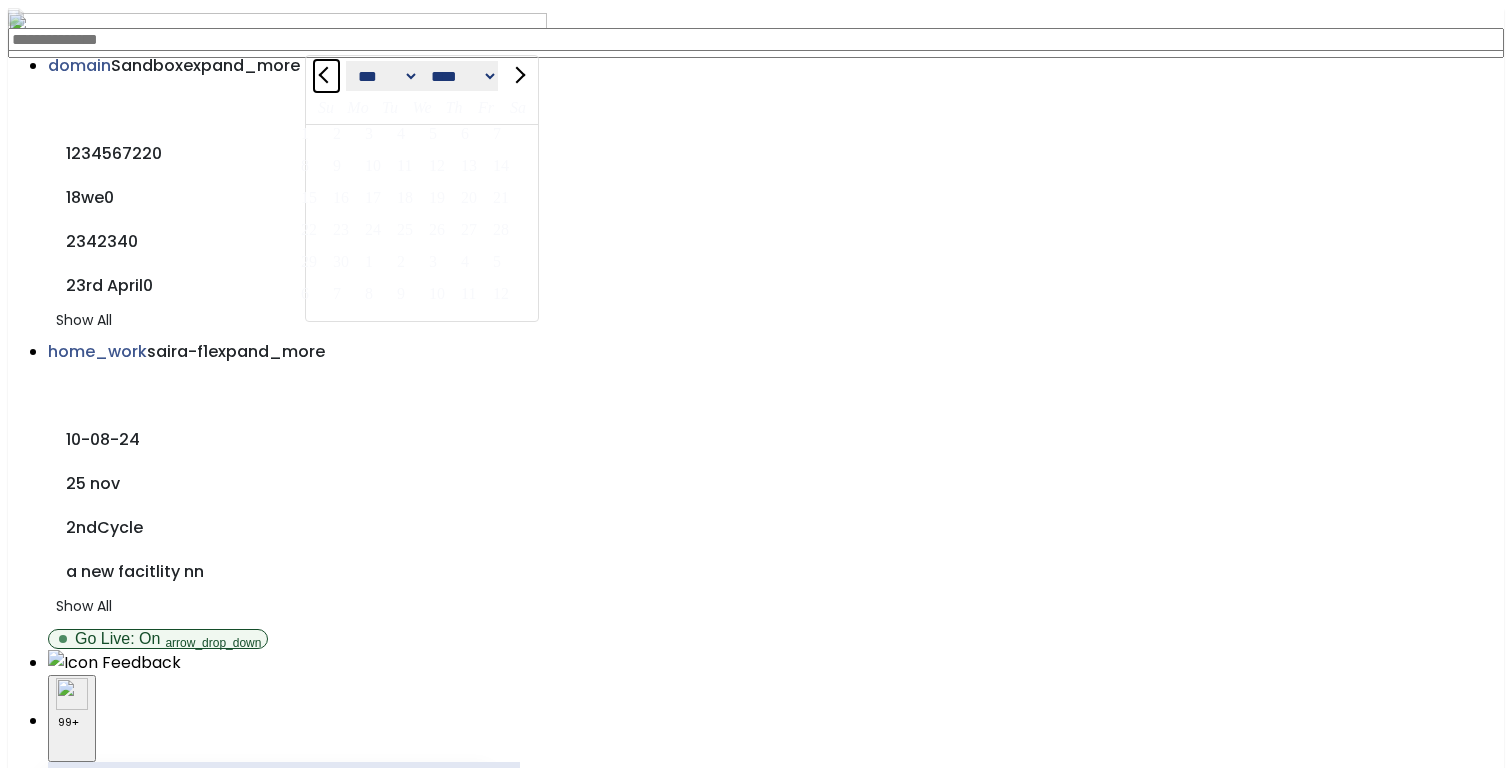 click at bounding box center [326, 76] 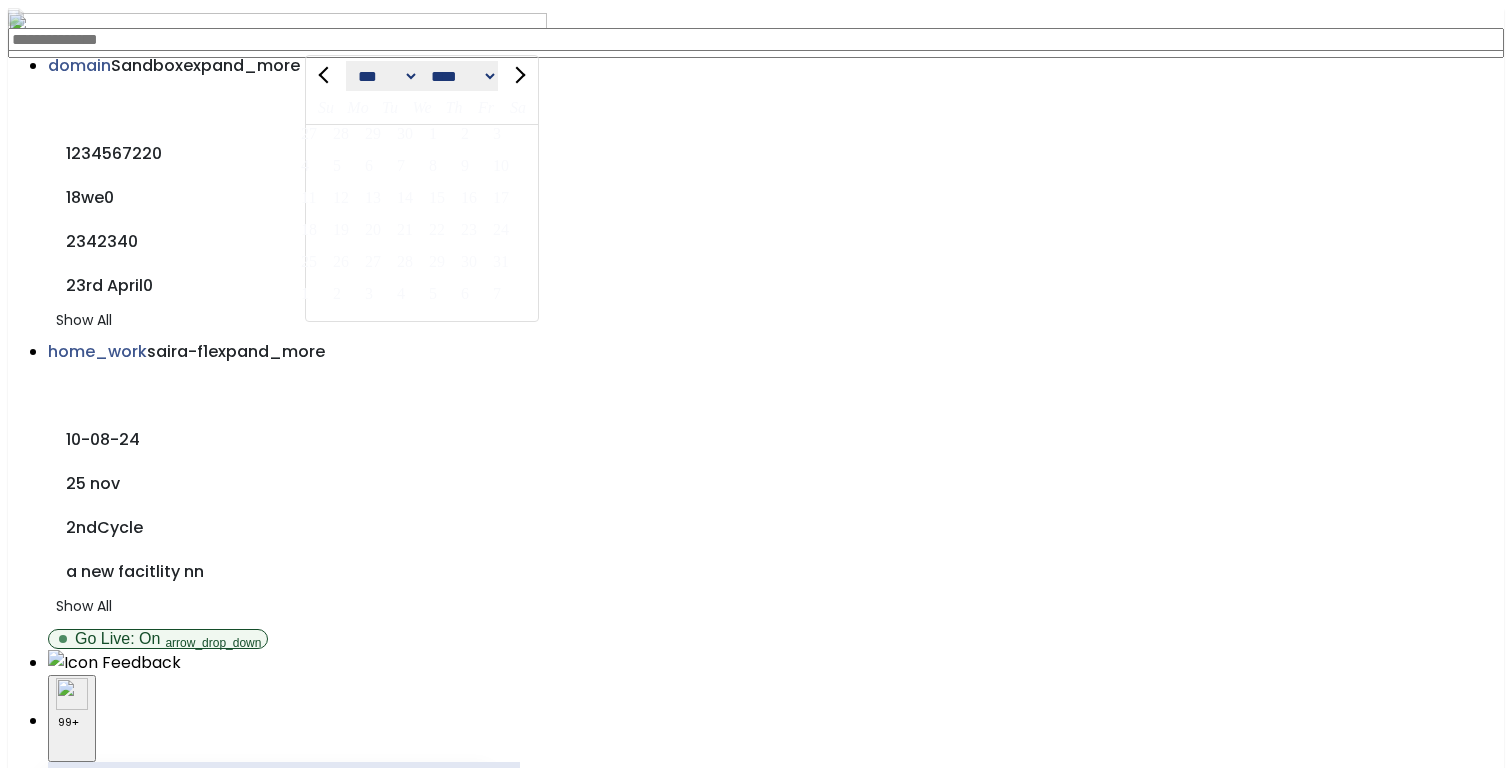 click on "14" at bounding box center [409, 197] 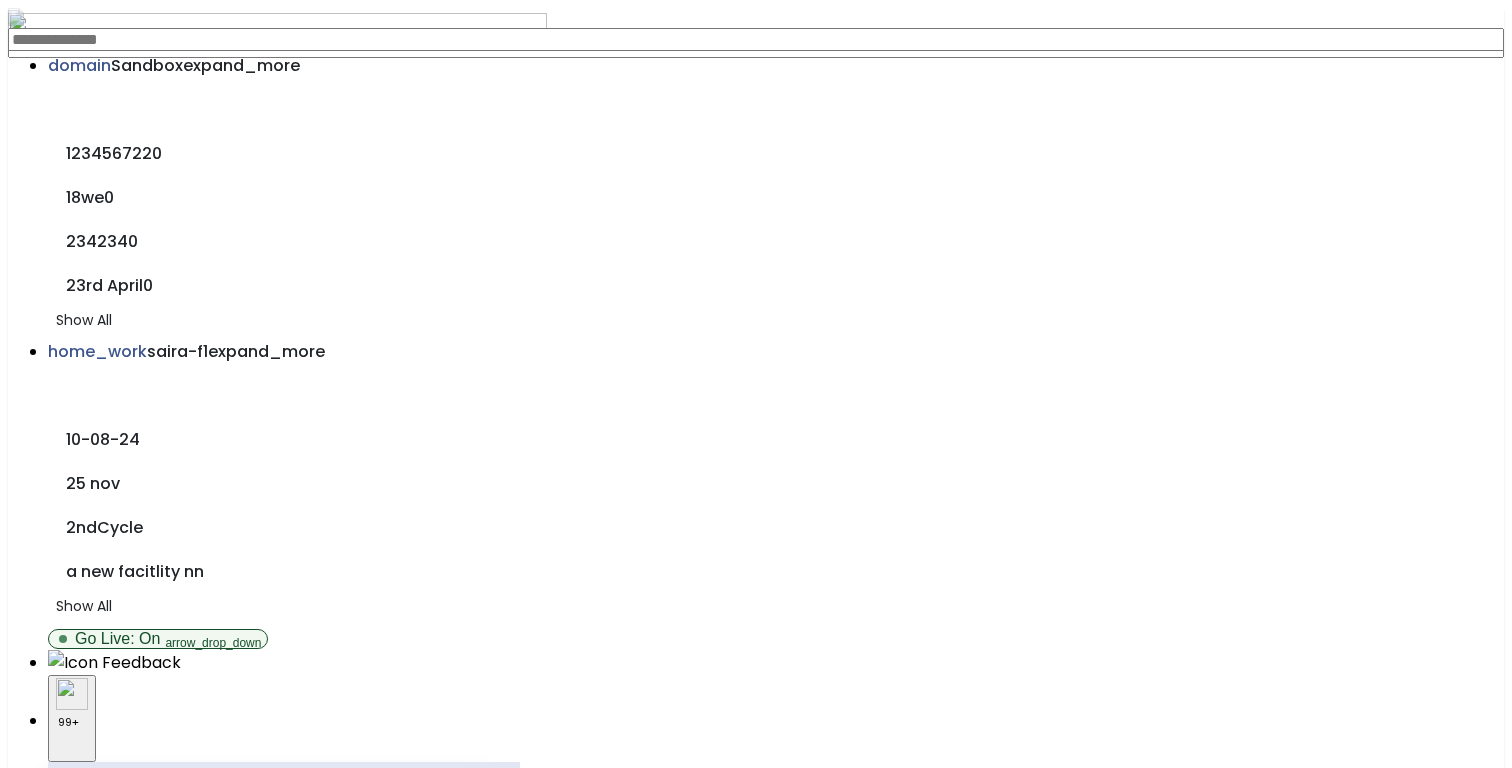 scroll, scrollTop: 147, scrollLeft: 0, axis: vertical 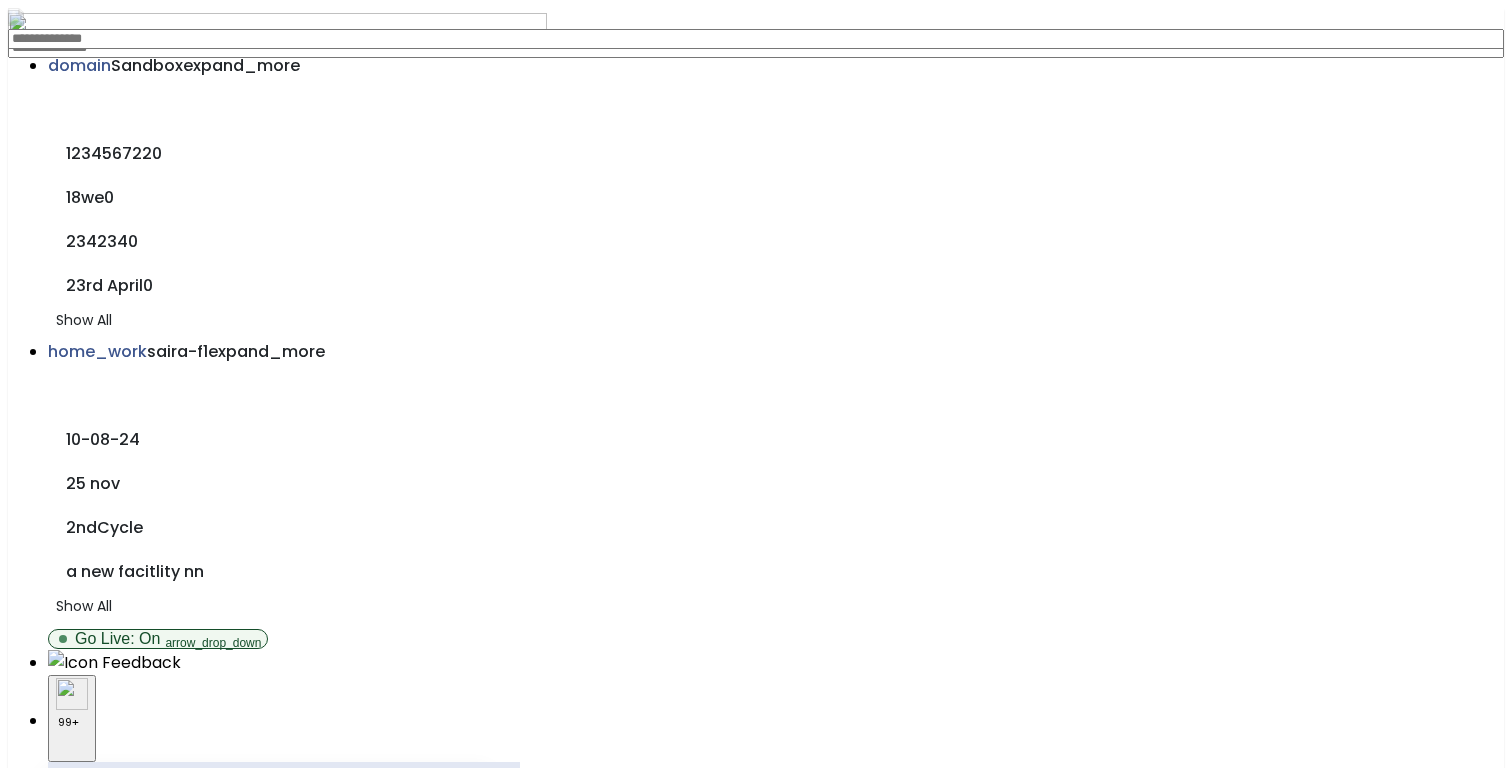 click on "download" 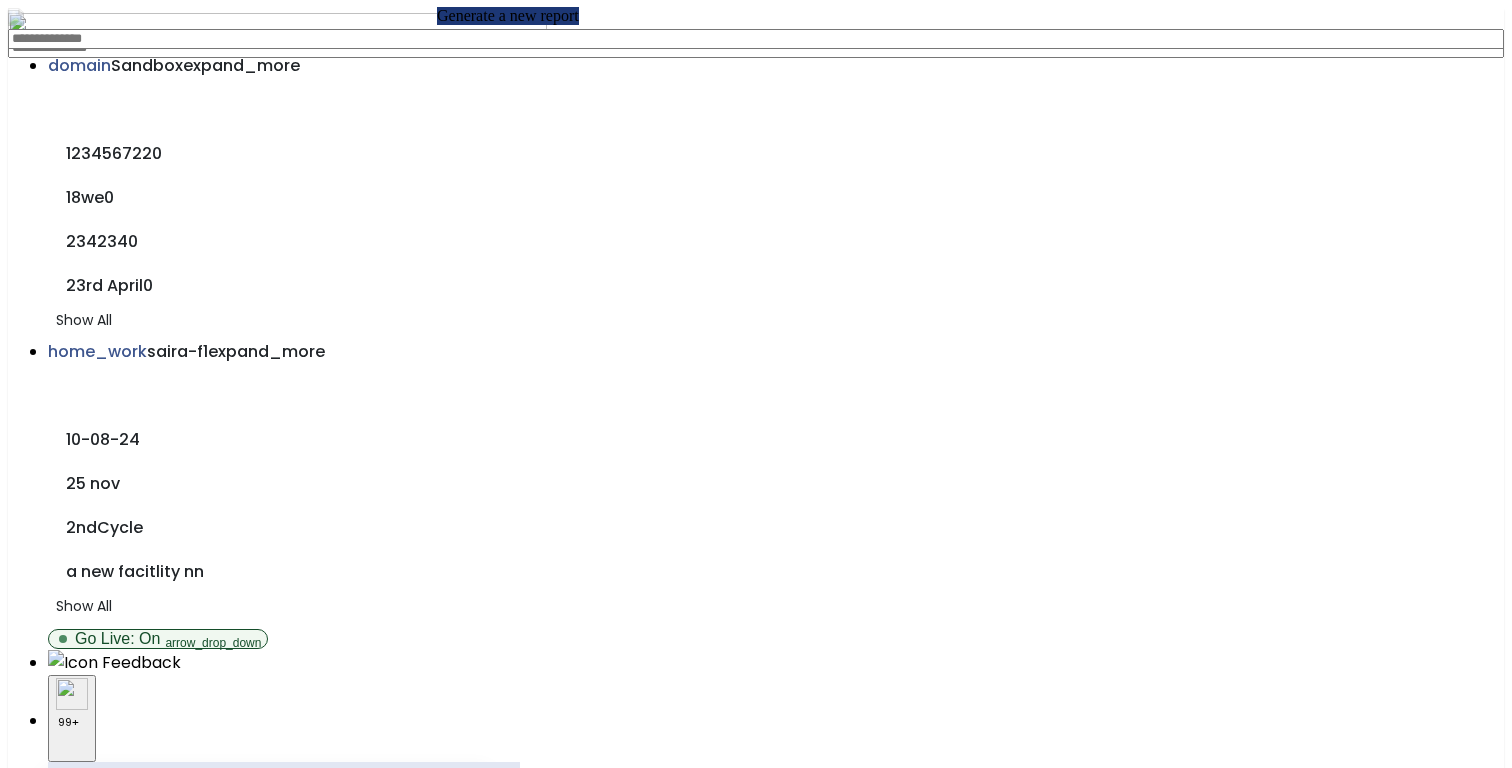 click on "add" 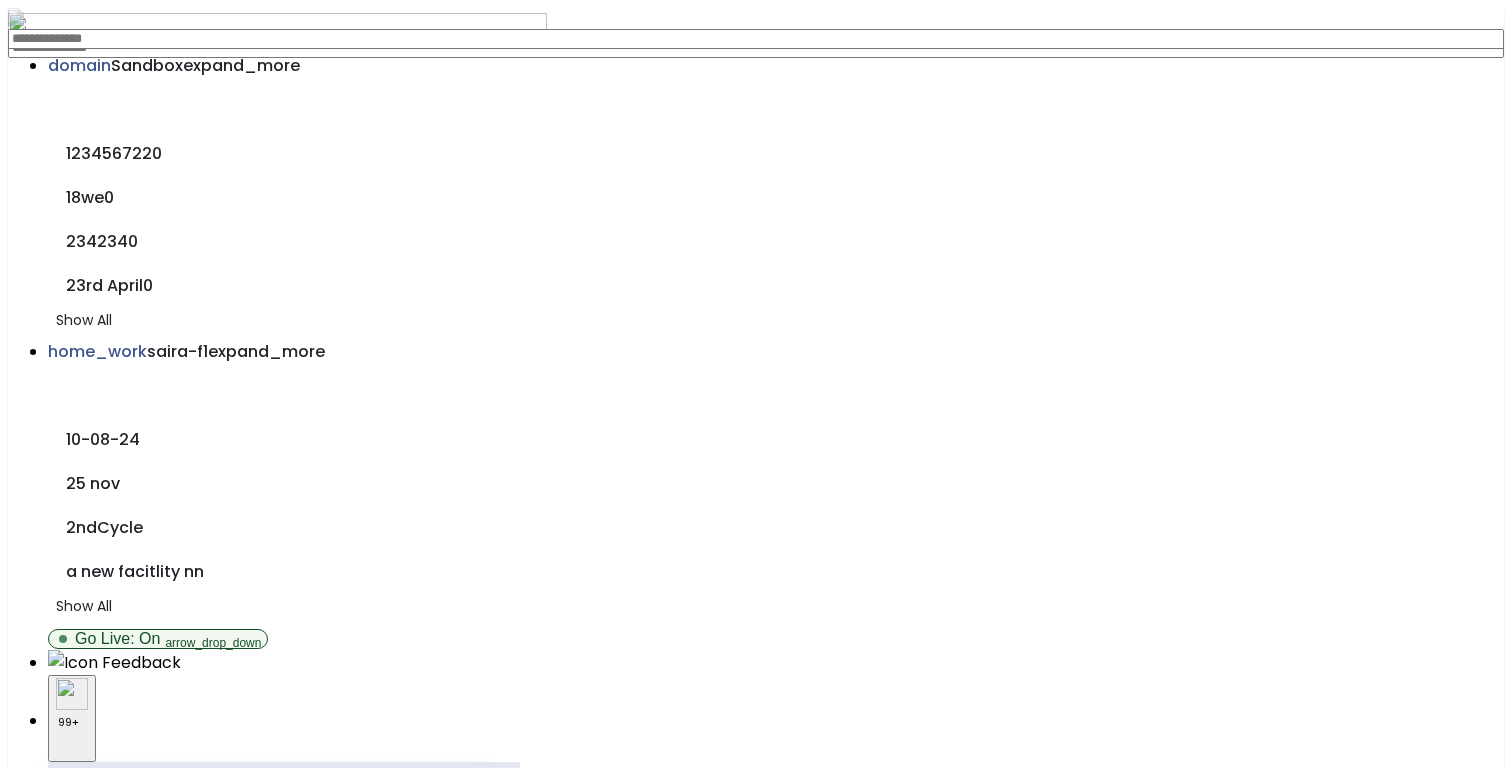 scroll, scrollTop: 43, scrollLeft: 0, axis: vertical 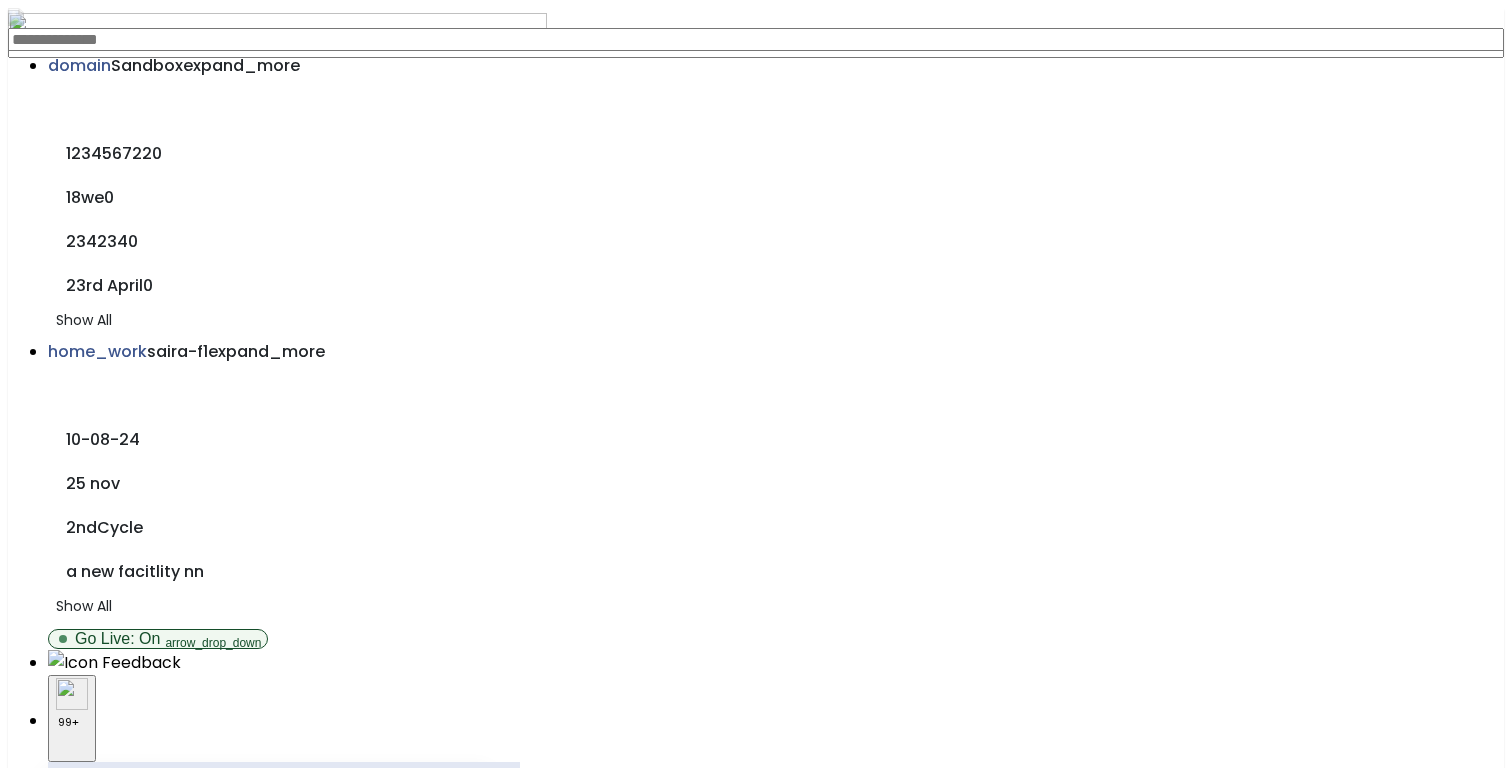click on "calendar_today" at bounding box center [148, 2413] 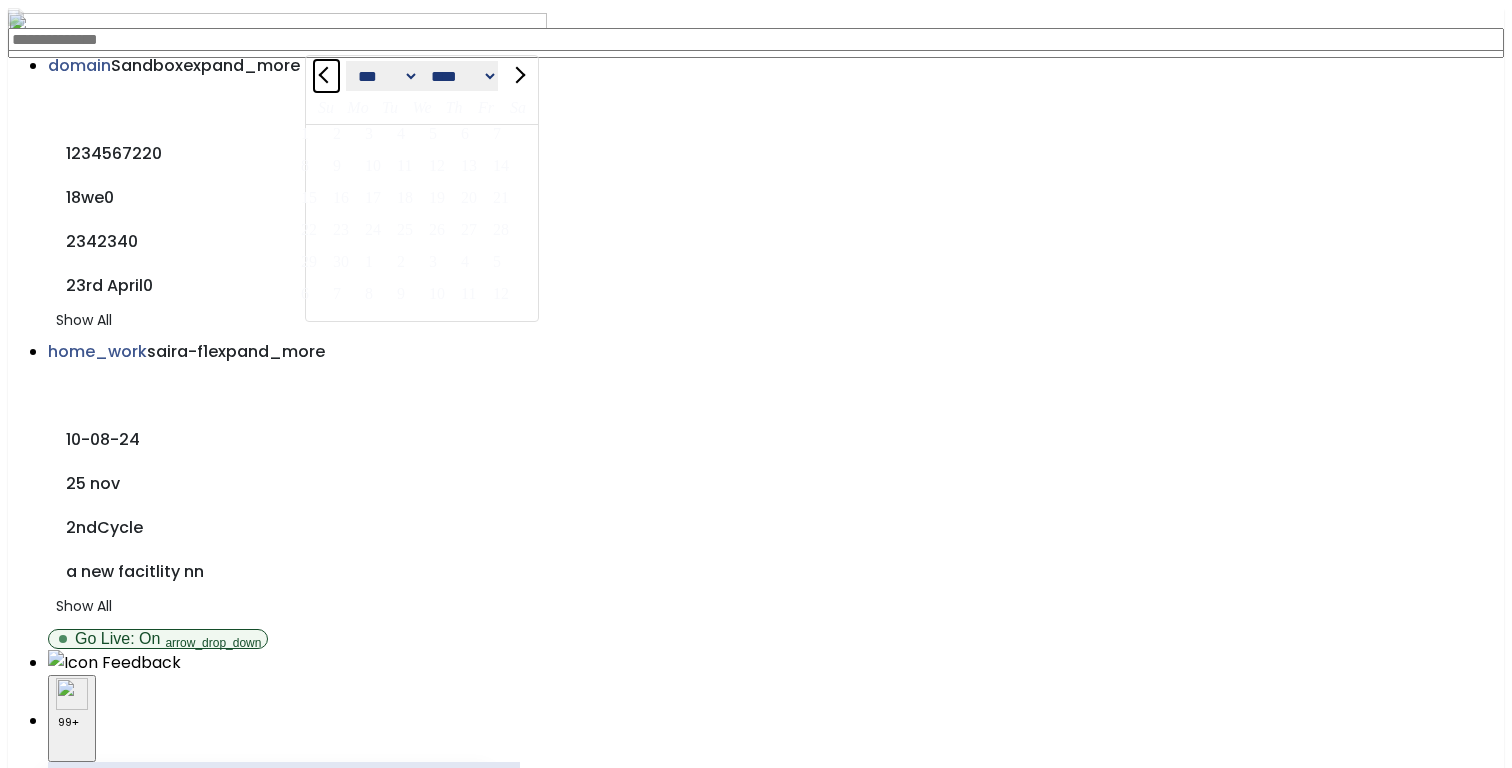 click at bounding box center [326, 76] 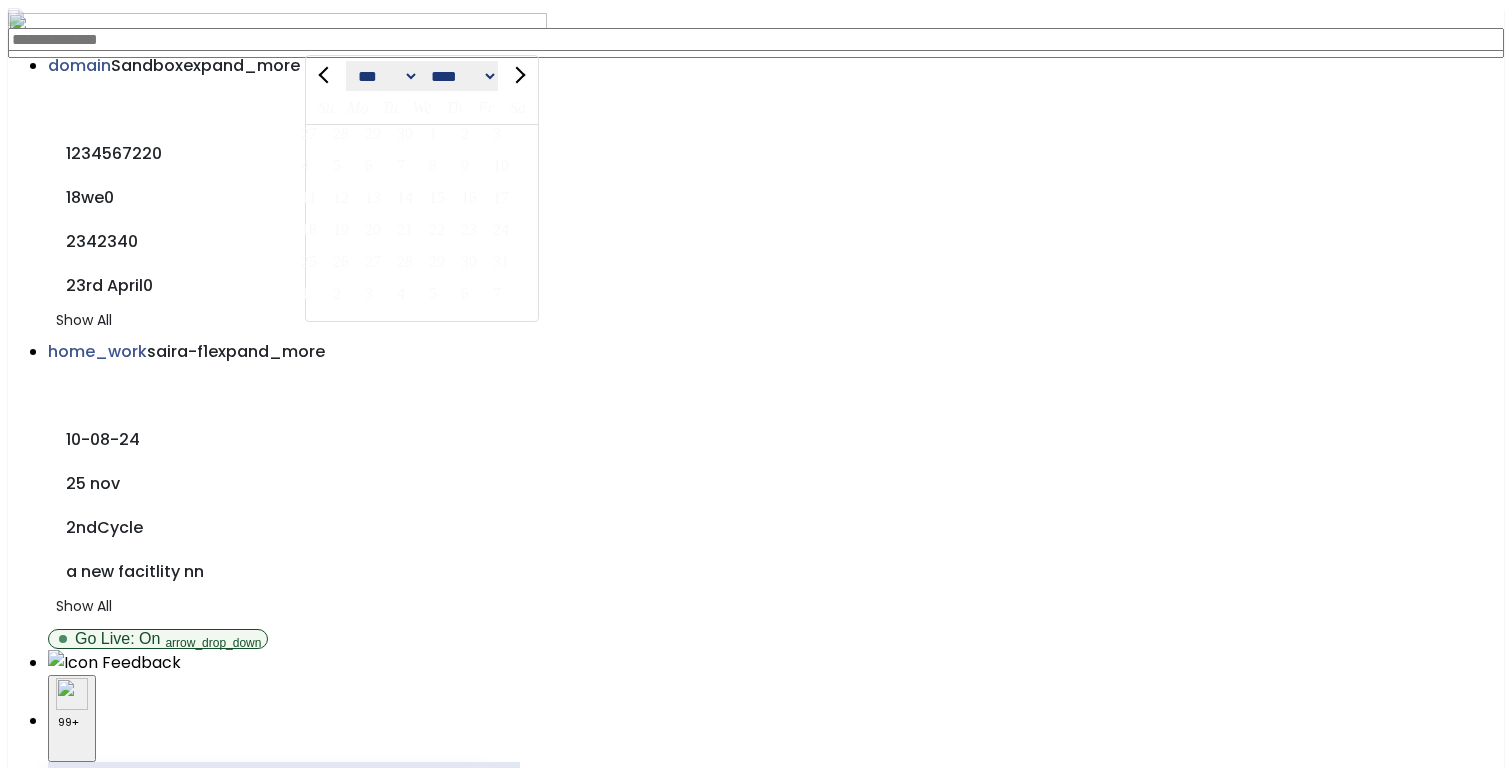 click on "7" at bounding box center [406, 165] 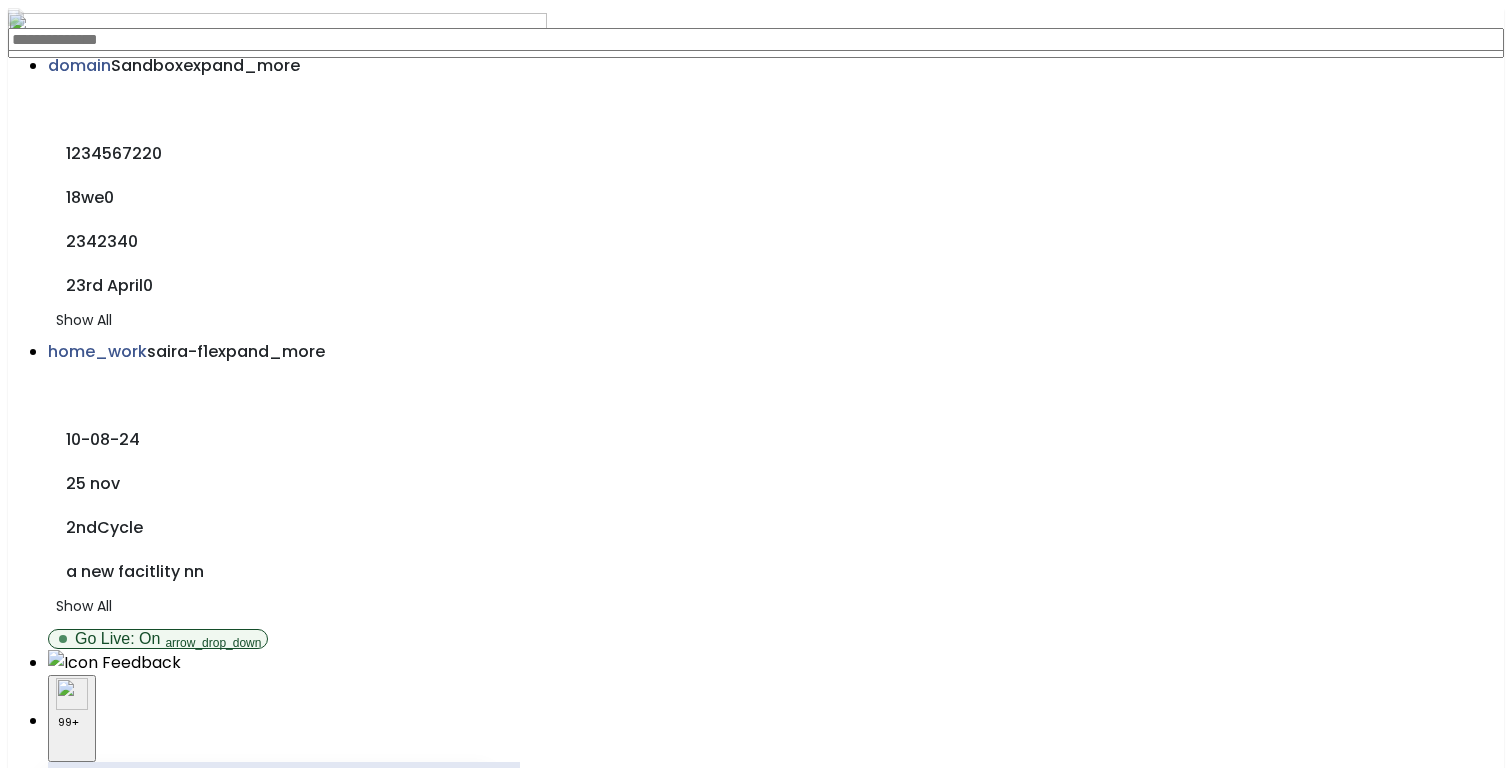 scroll, scrollTop: 147, scrollLeft: 0, axis: vertical 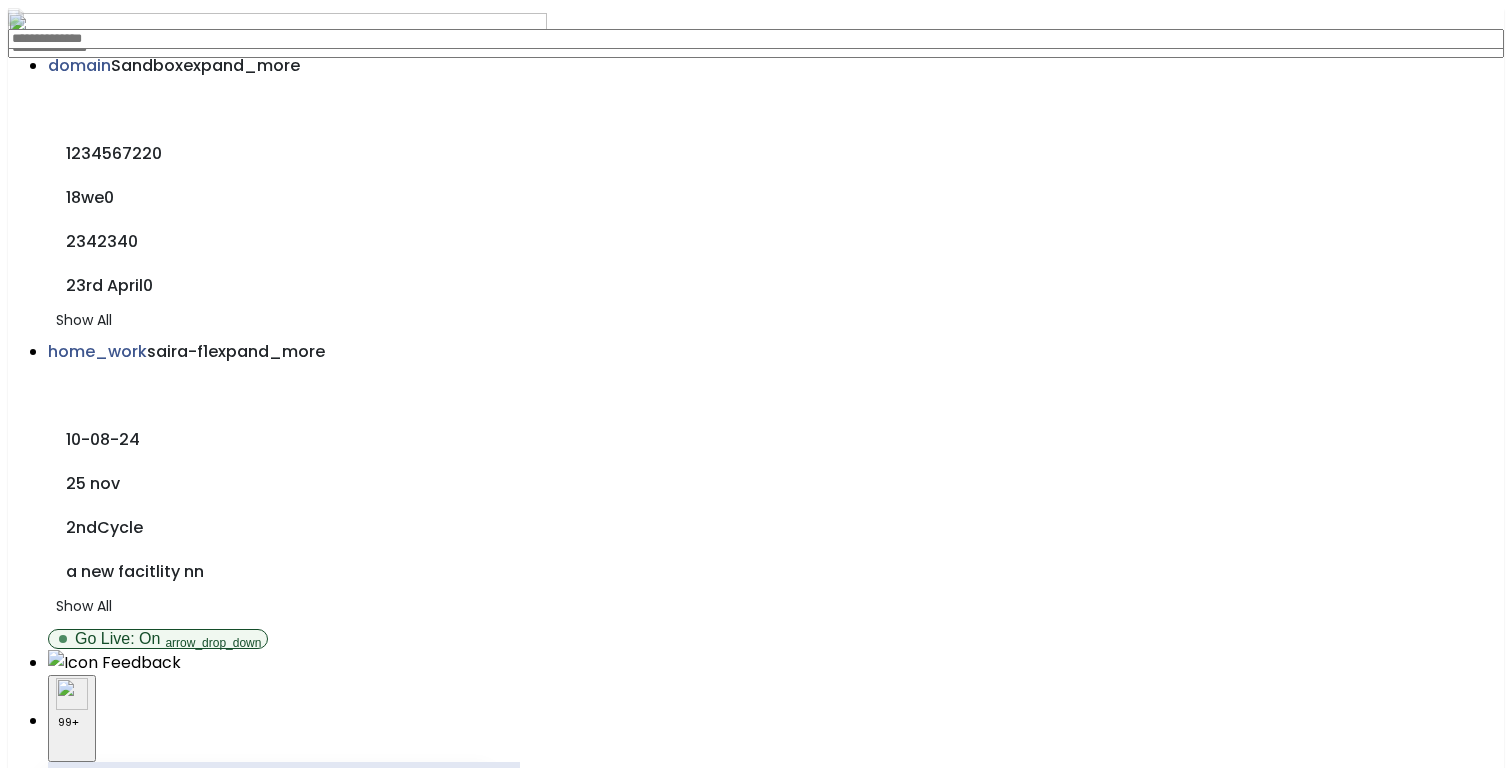 click on "download" 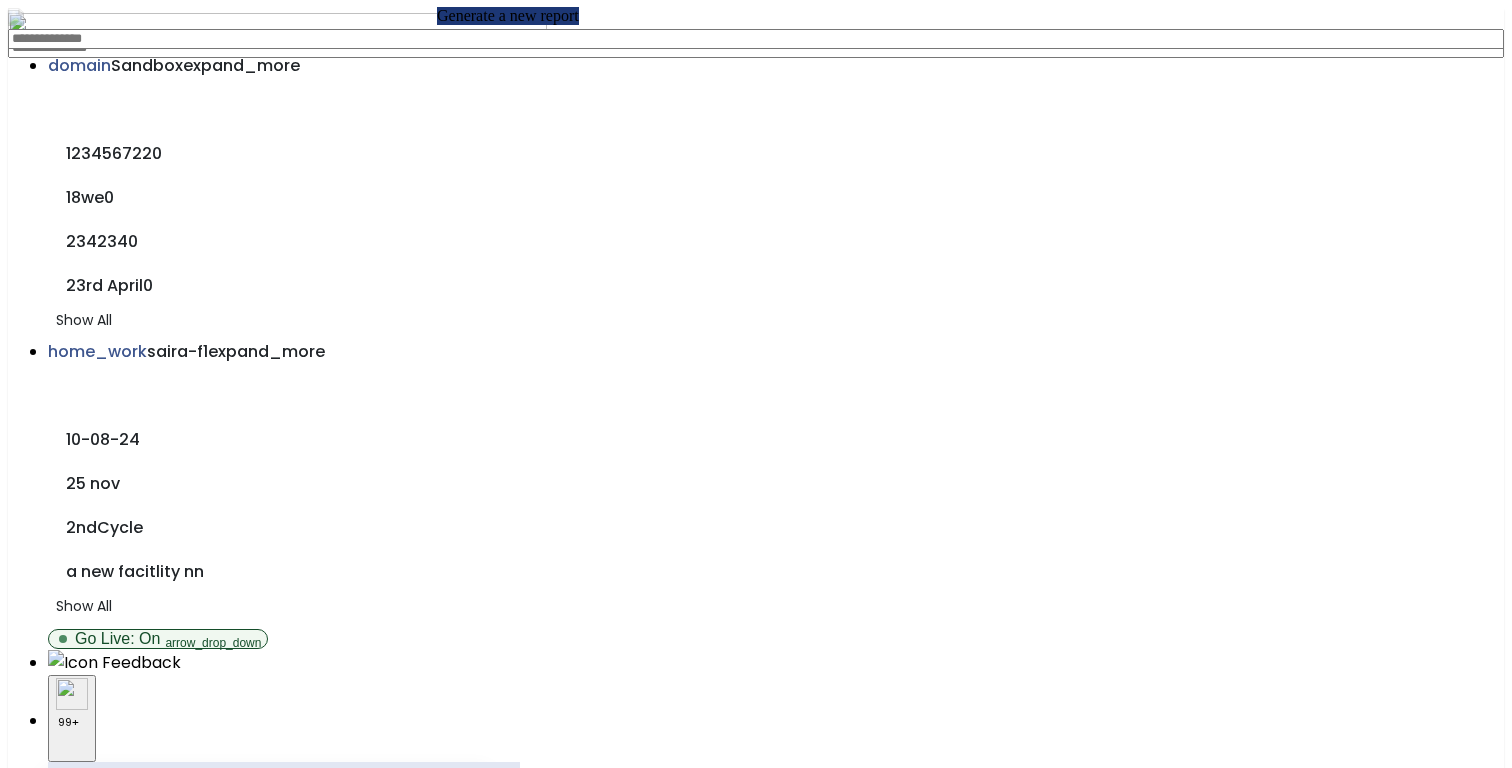 click on "add" 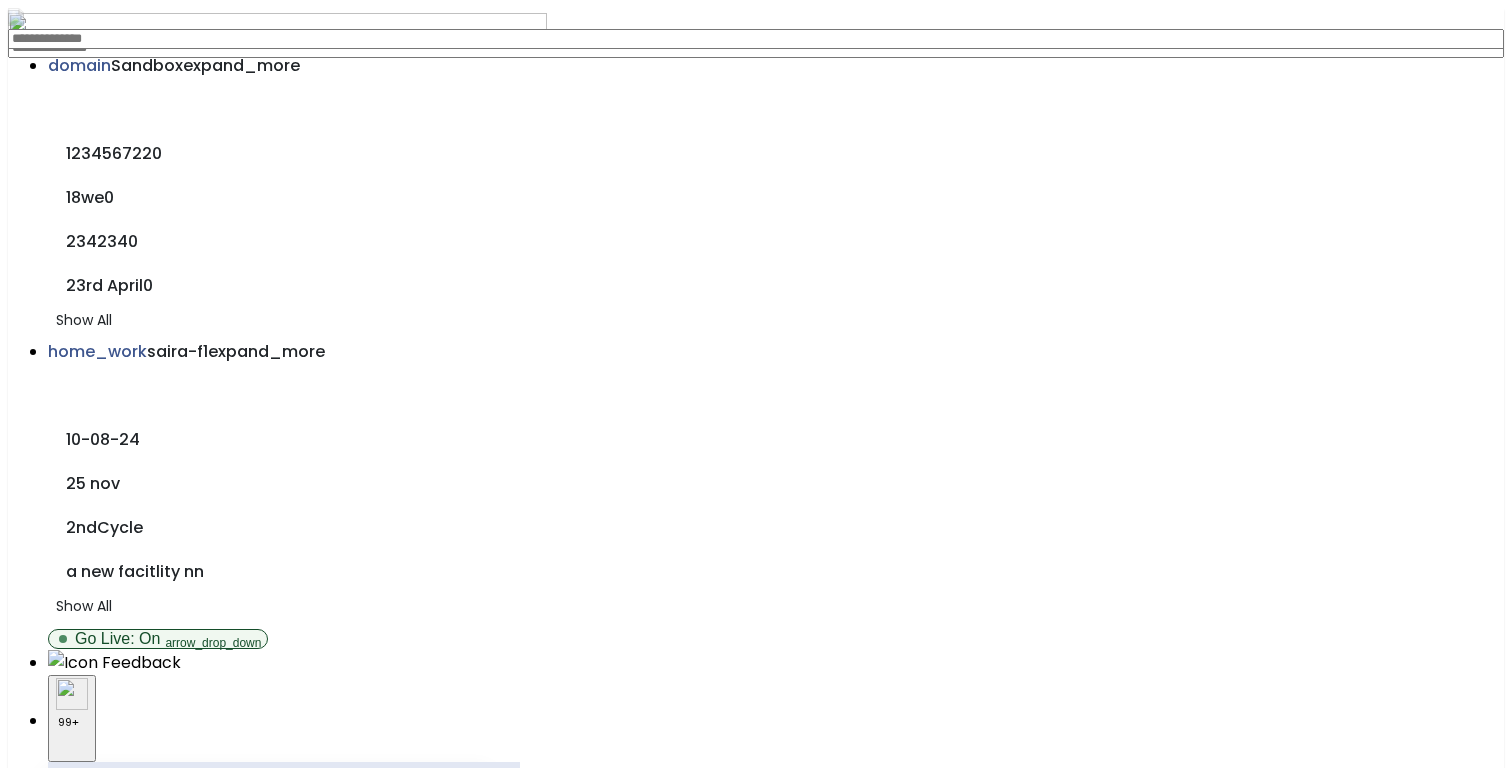 scroll, scrollTop: 43, scrollLeft: 0, axis: vertical 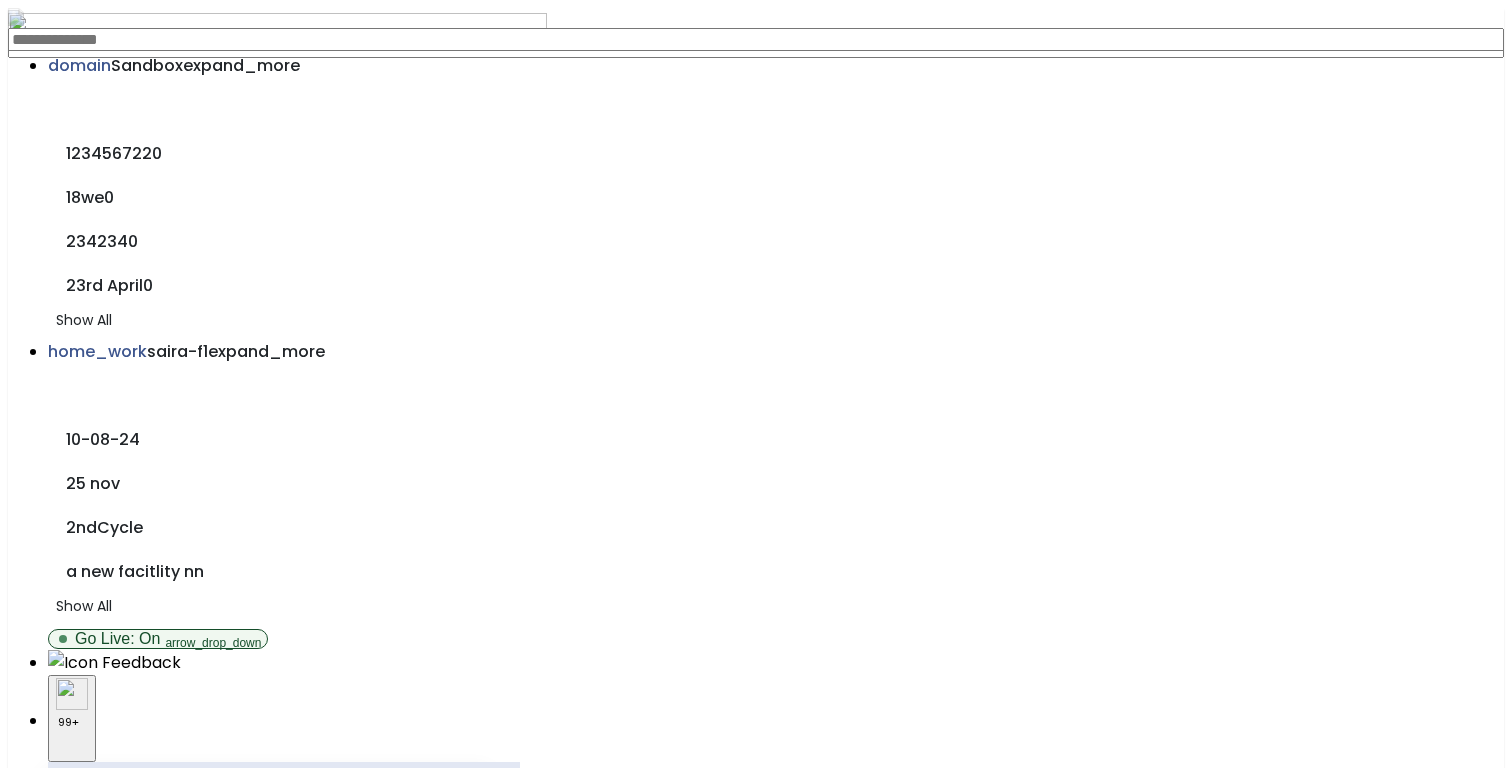 click on "Generate Report" 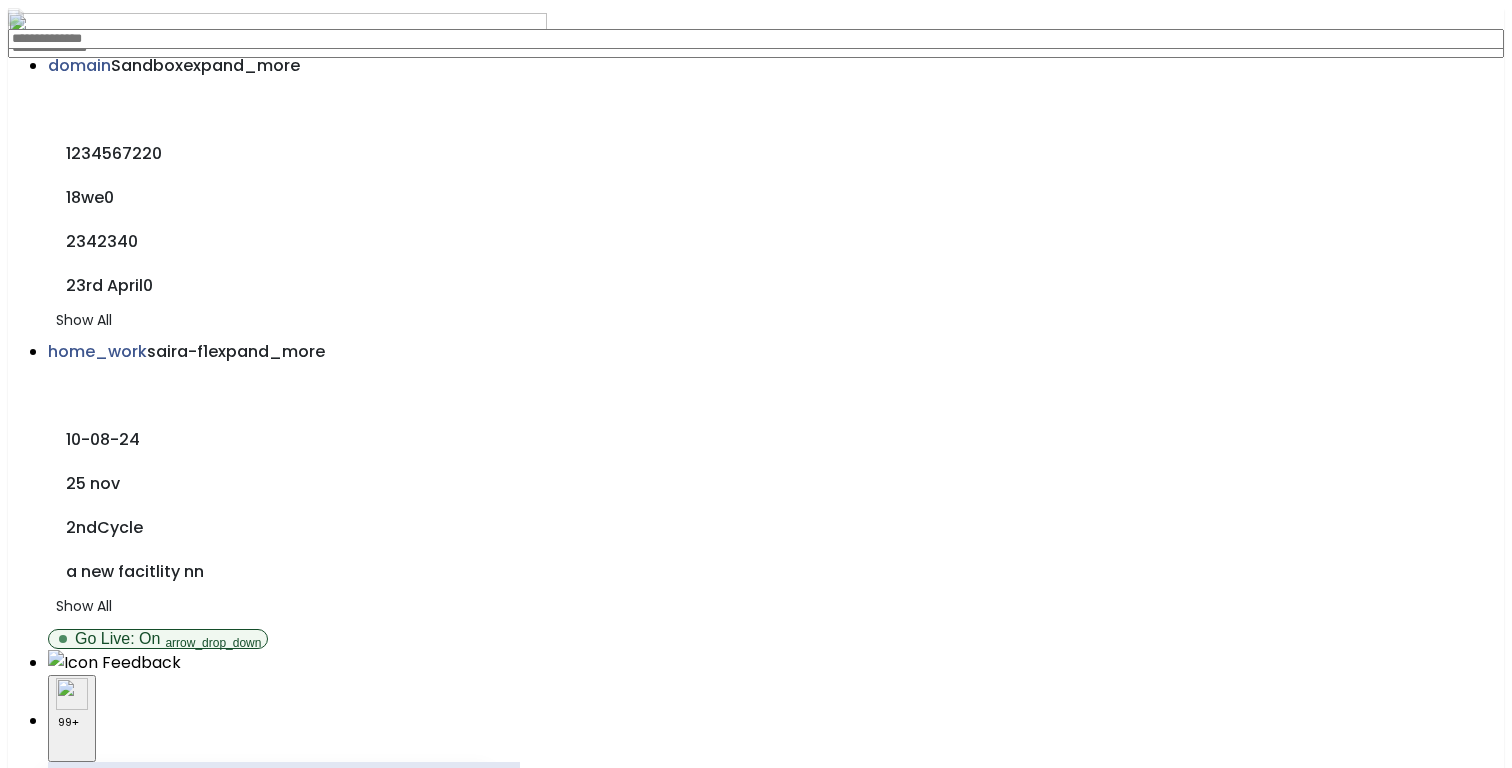 click on "download" 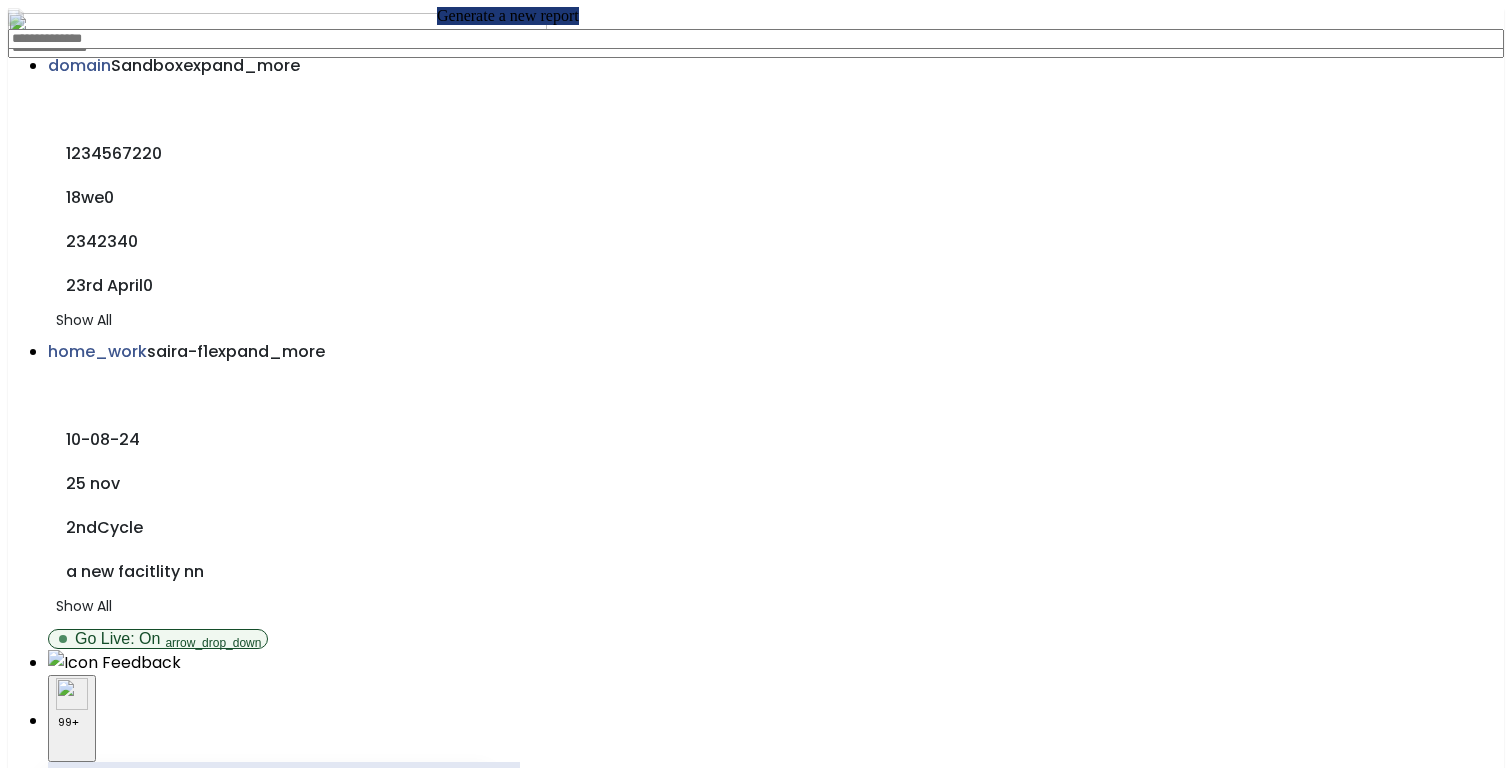 click on "add" 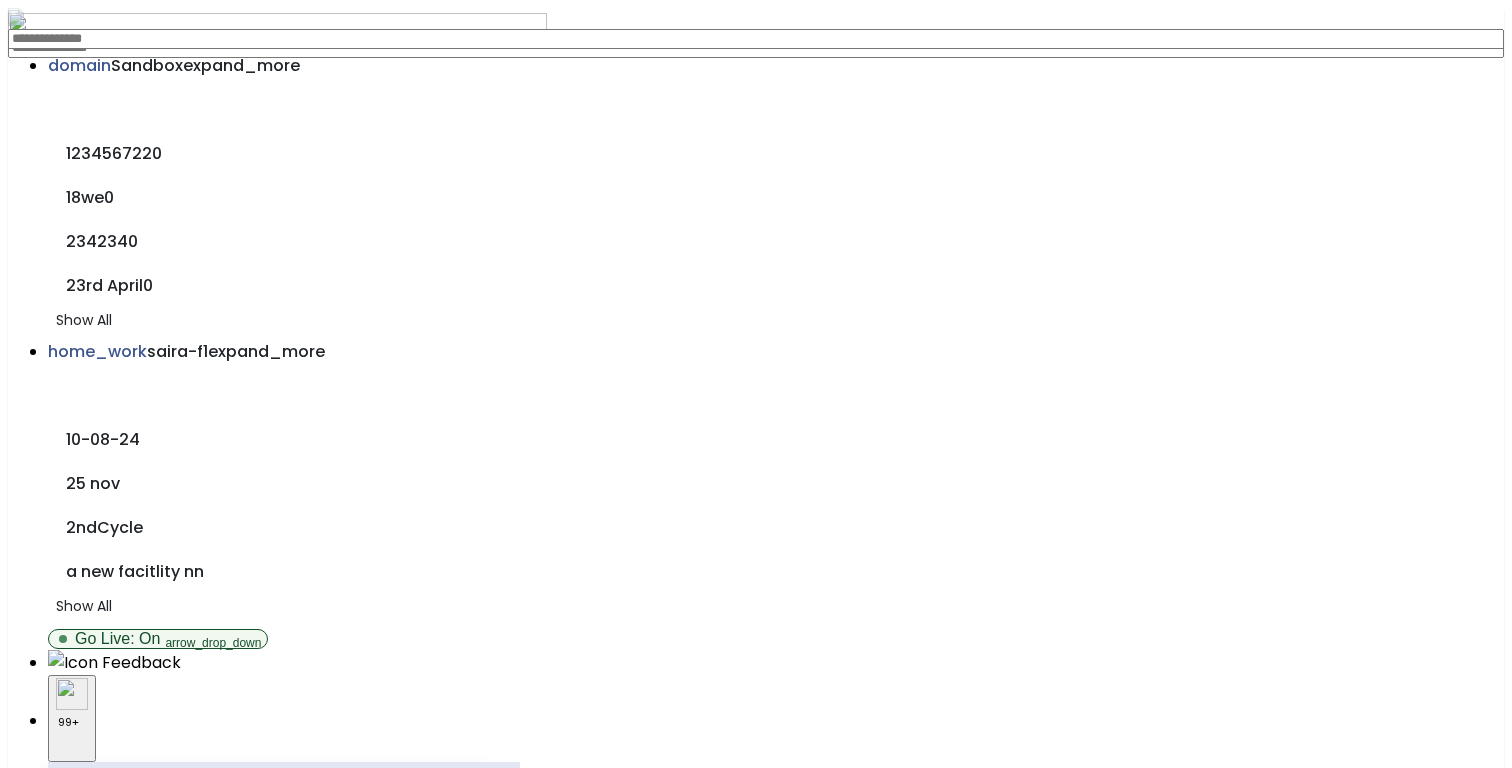 scroll, scrollTop: 43, scrollLeft: 0, axis: vertical 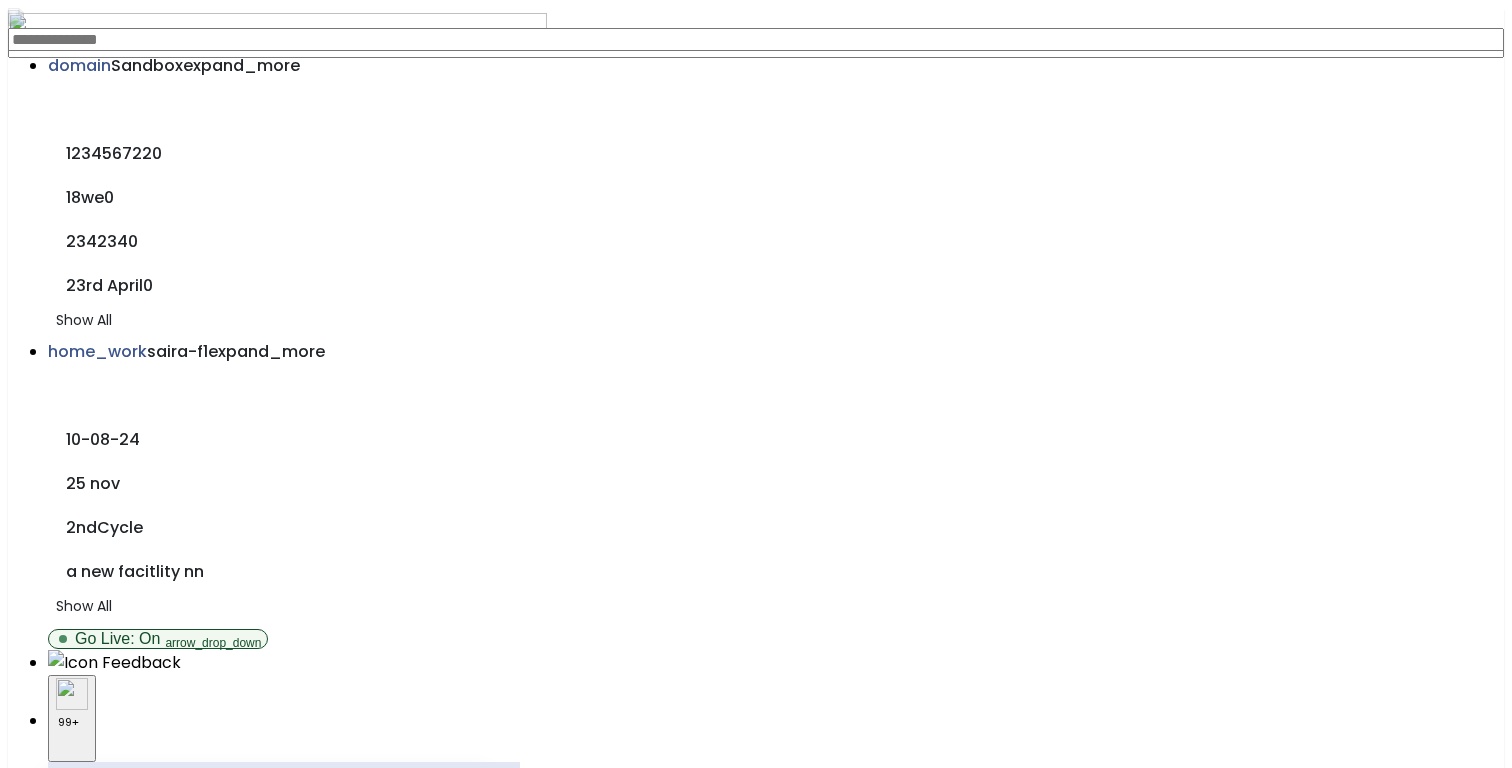 click on "Generate Report" 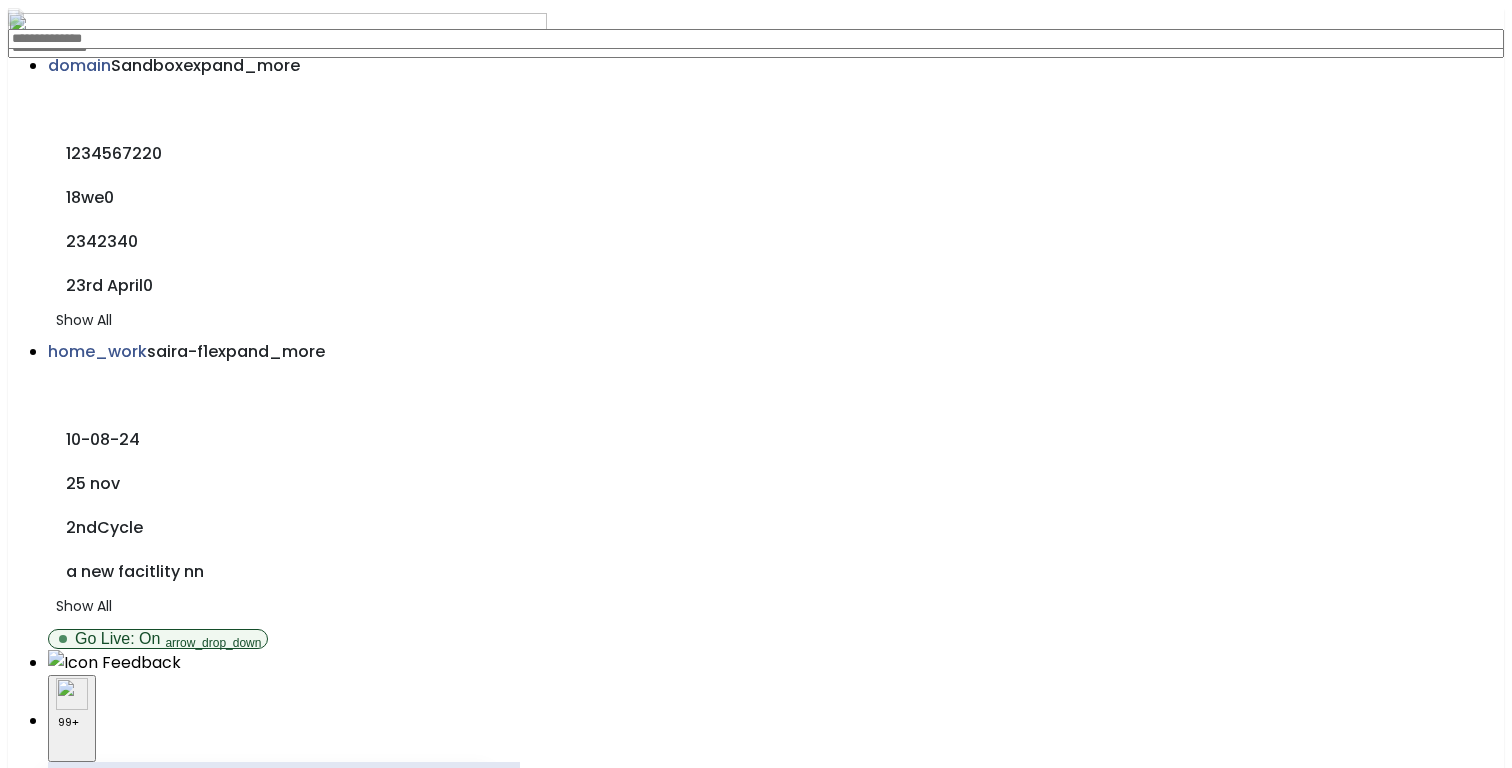 click on "download" 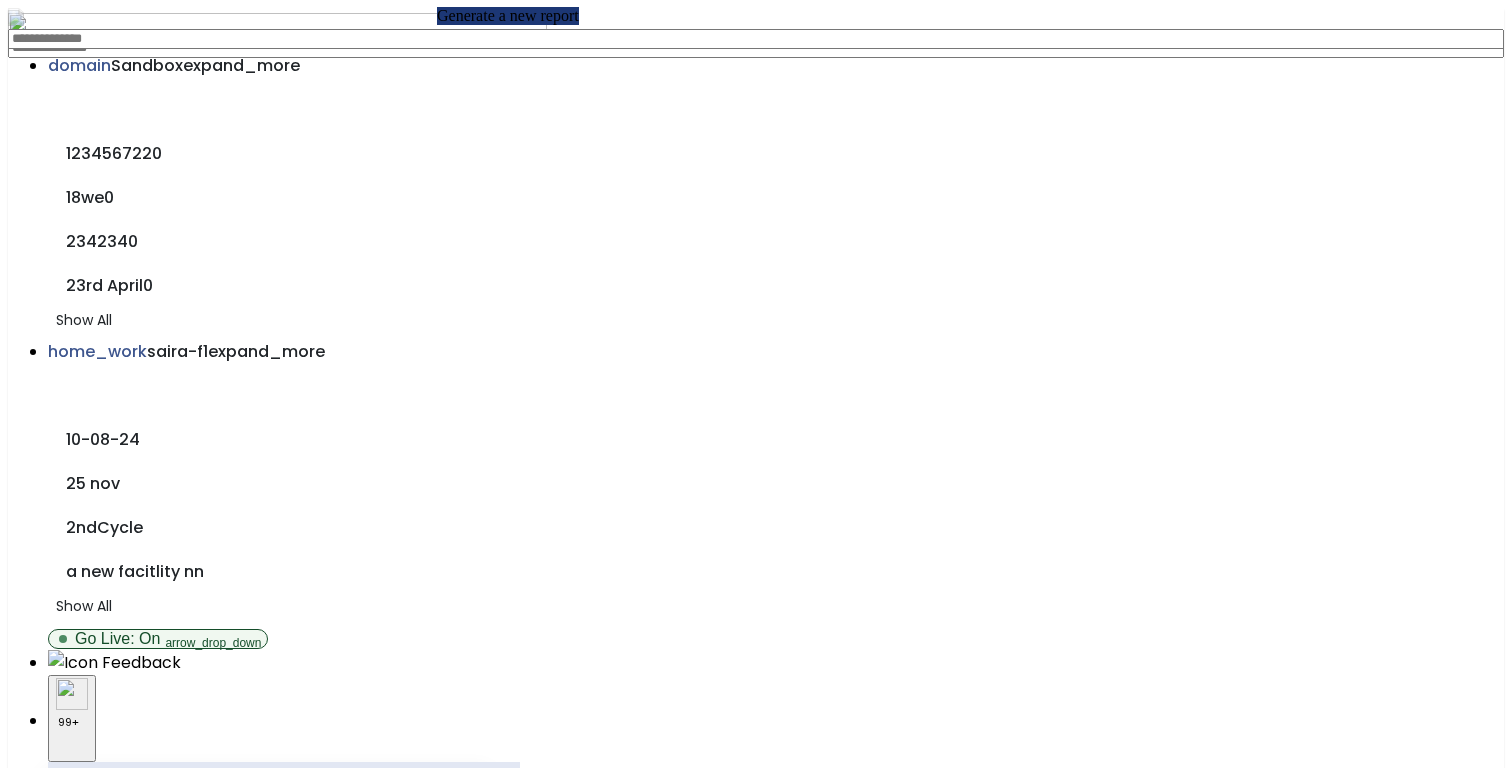 click on "add" 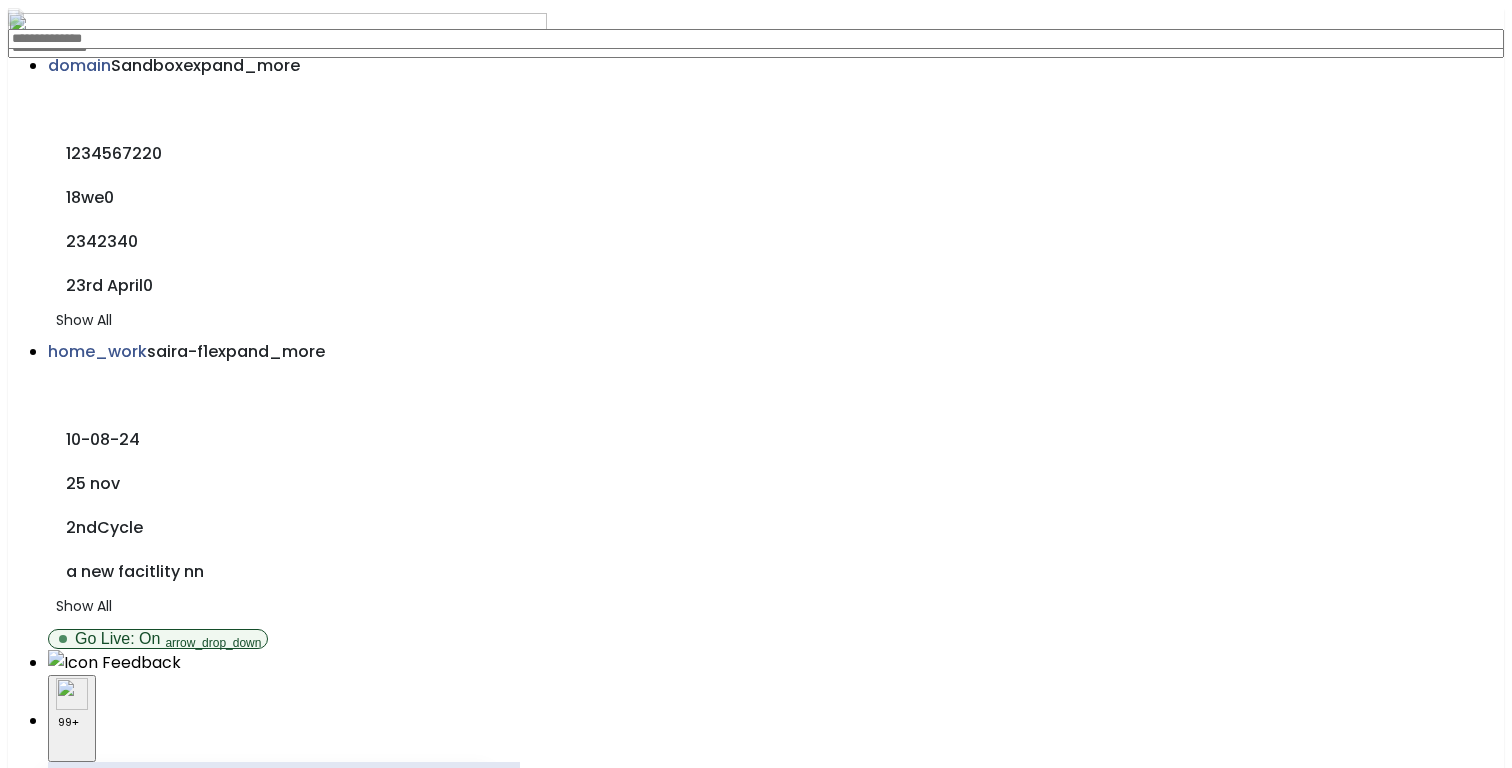 scroll, scrollTop: 43, scrollLeft: 0, axis: vertical 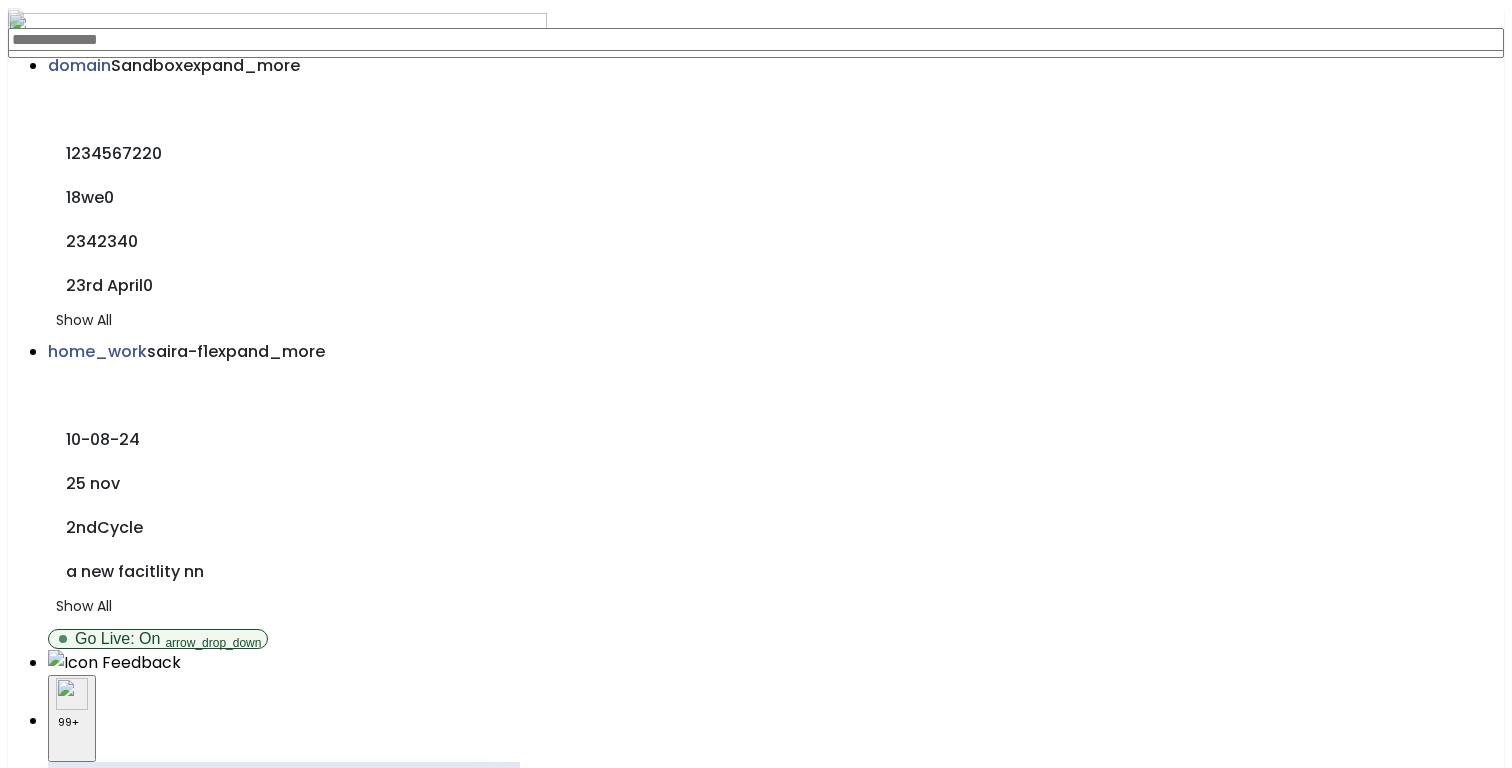 click on "calendar_today" at bounding box center [148, 2413] 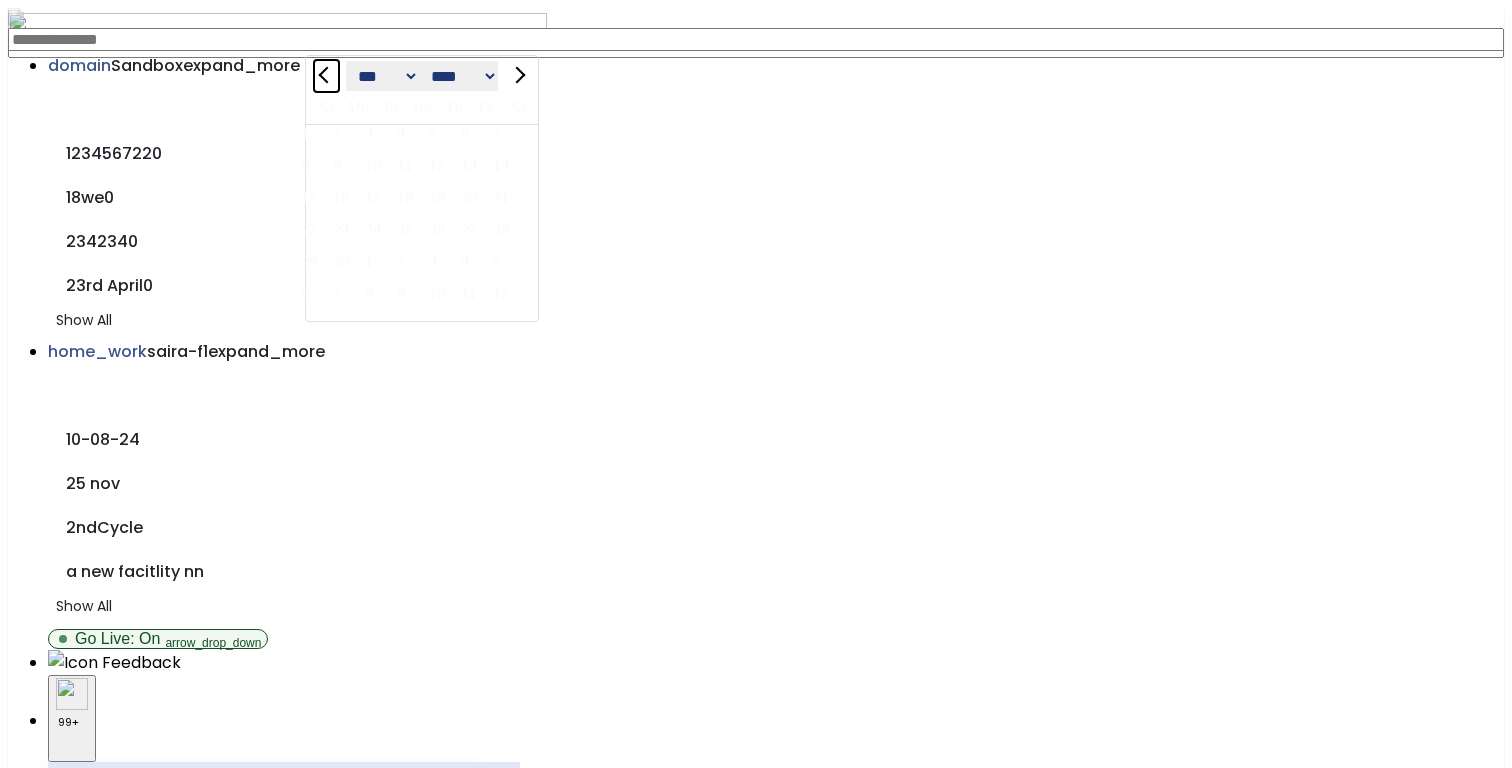 click at bounding box center [327, 74] 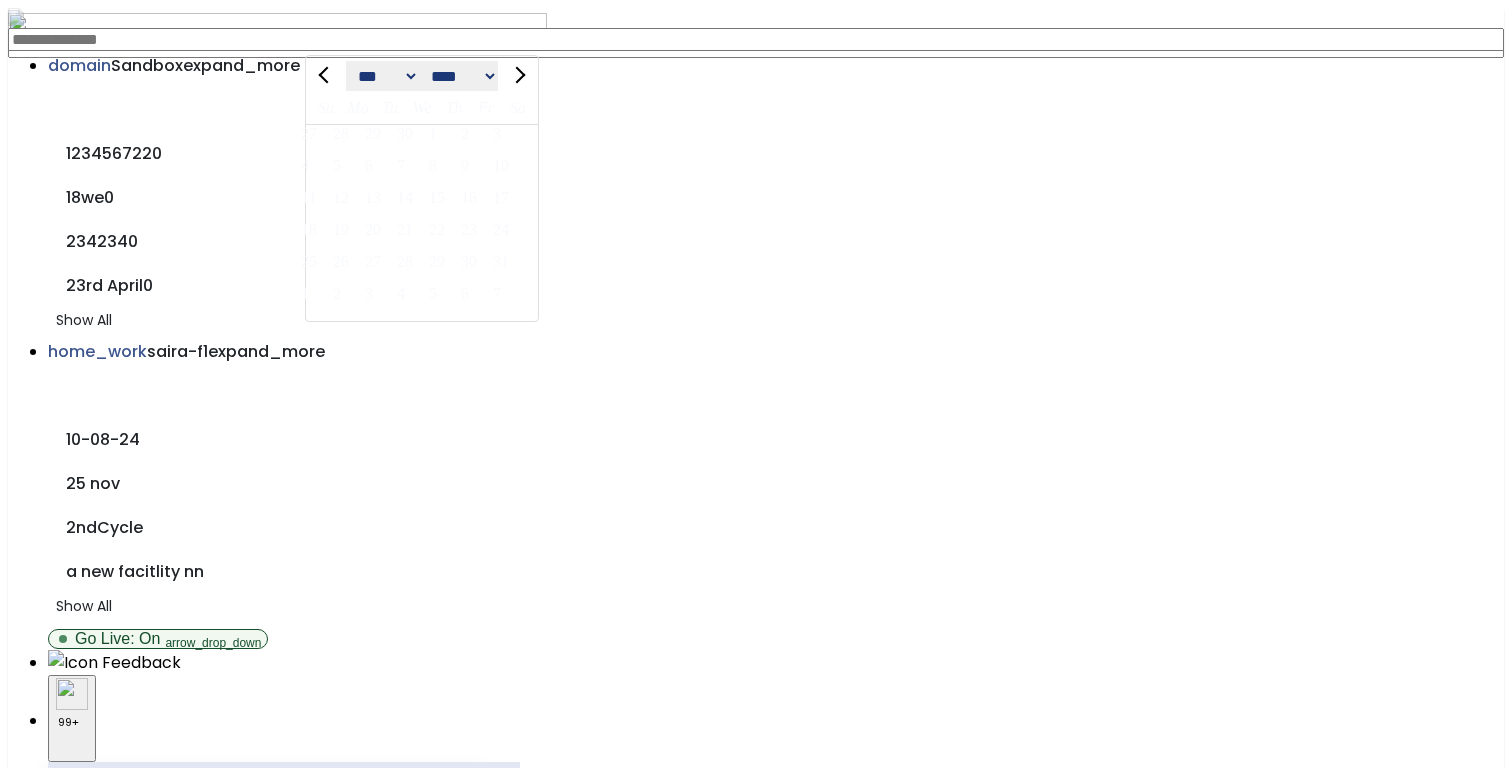 click on "14" at bounding box center (409, 197) 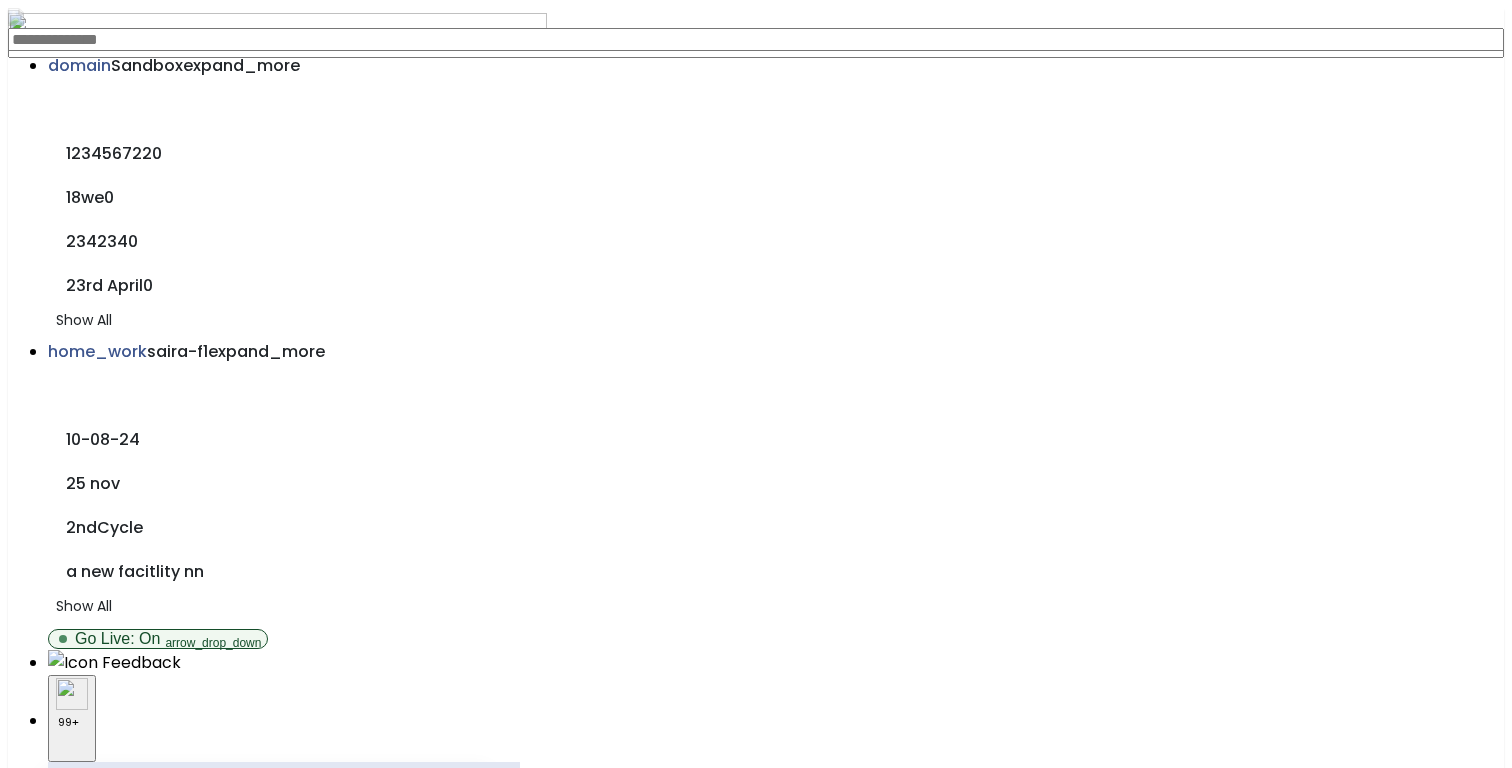 scroll, scrollTop: 147, scrollLeft: 0, axis: vertical 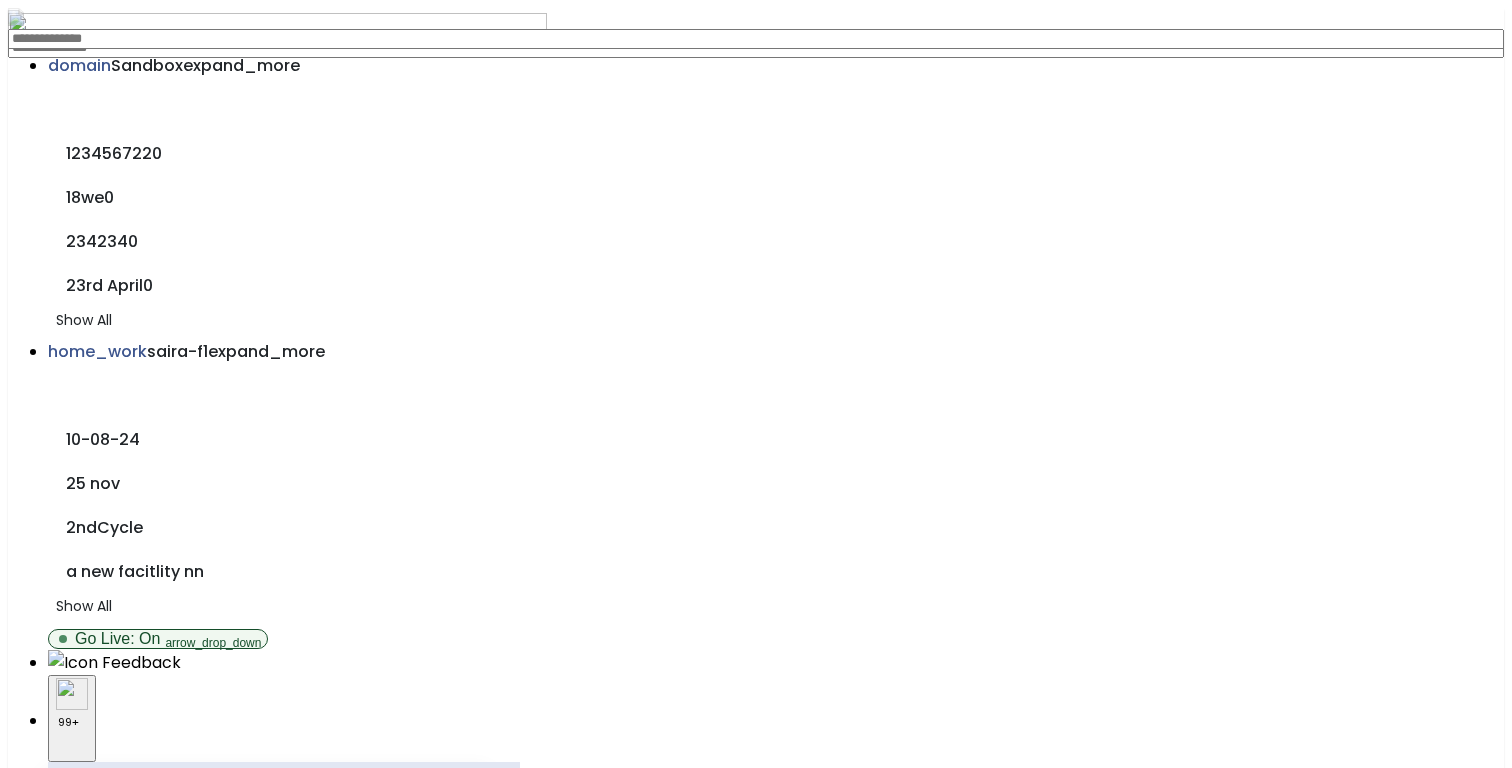 click on "download" 